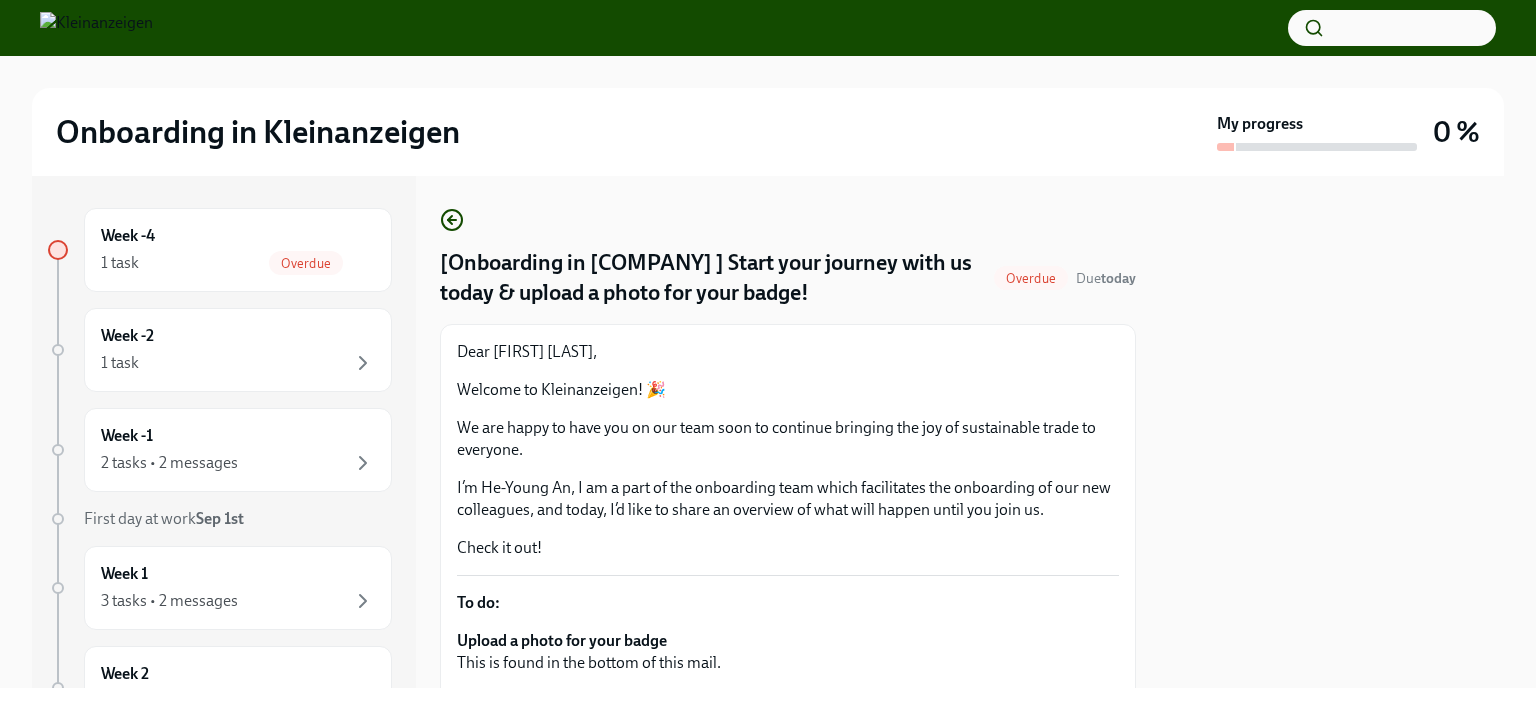 scroll, scrollTop: 0, scrollLeft: 0, axis: both 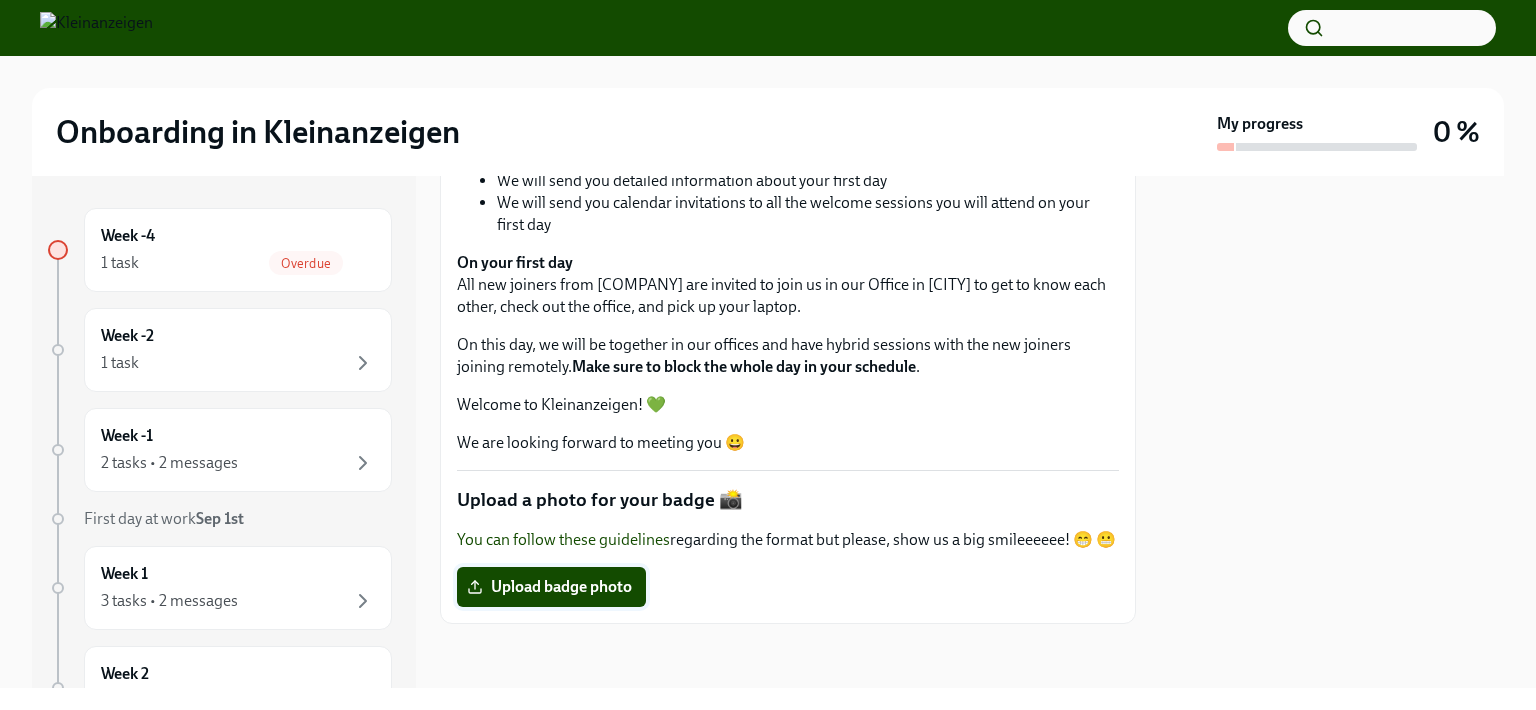 click on "Upload badge photo" at bounding box center (551, 587) 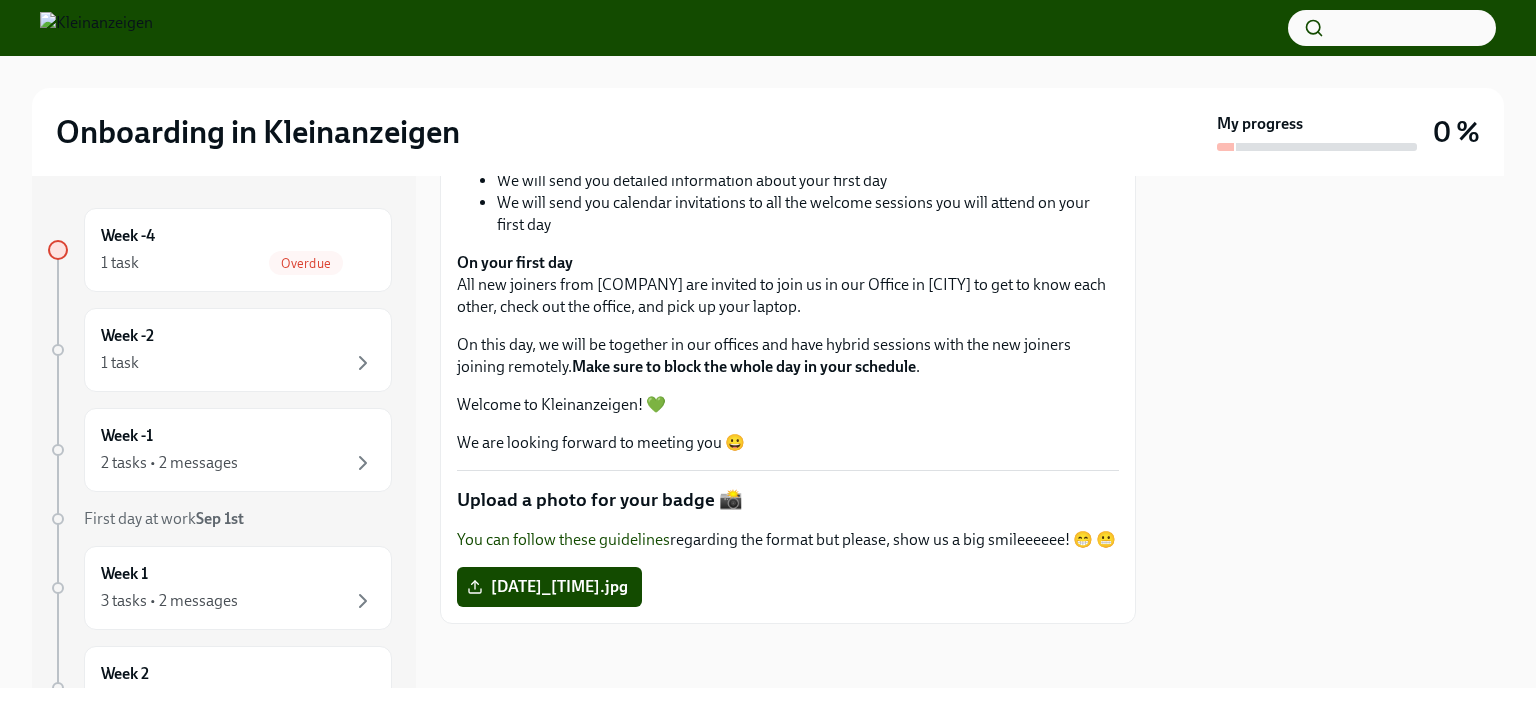scroll, scrollTop: 602, scrollLeft: 0, axis: vertical 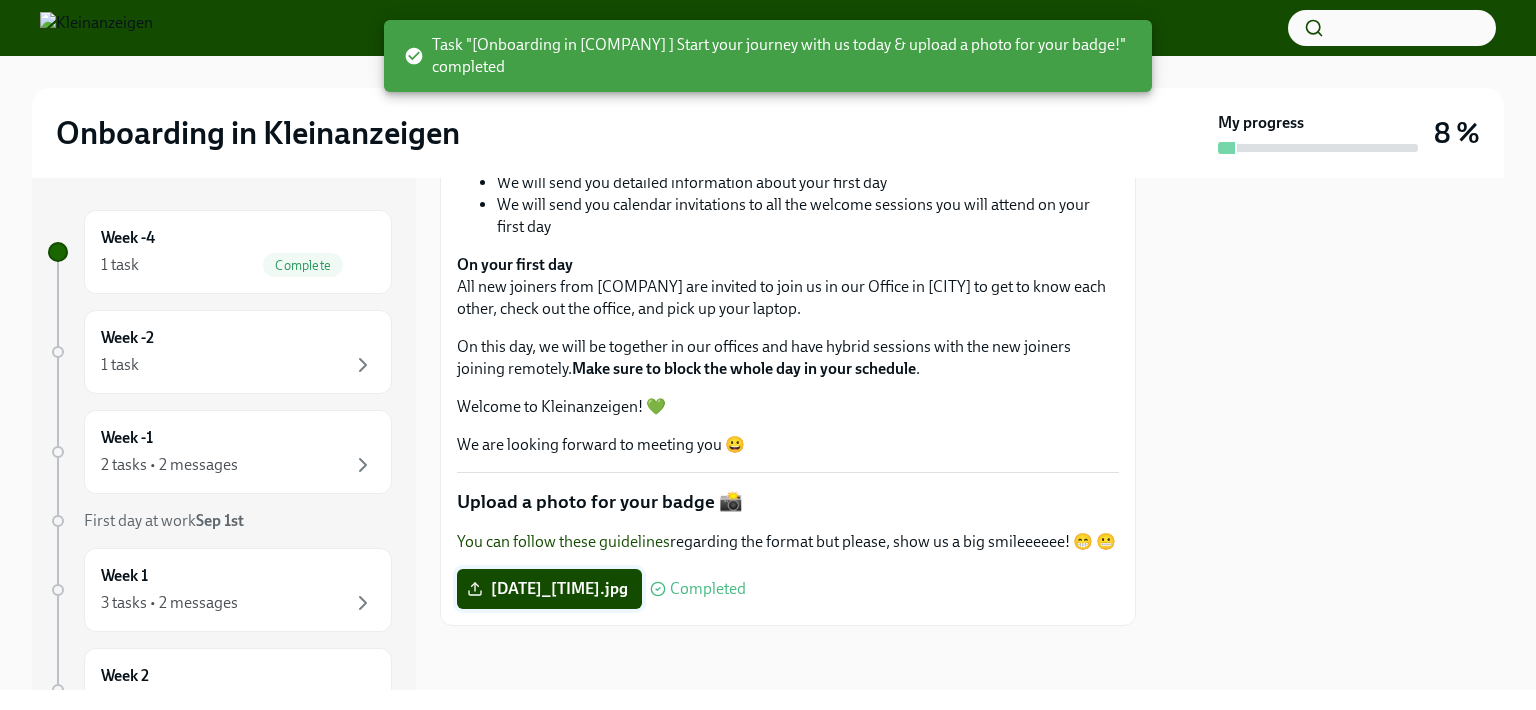 click on "[DATE]_[TIME].jpg" at bounding box center [549, 589] 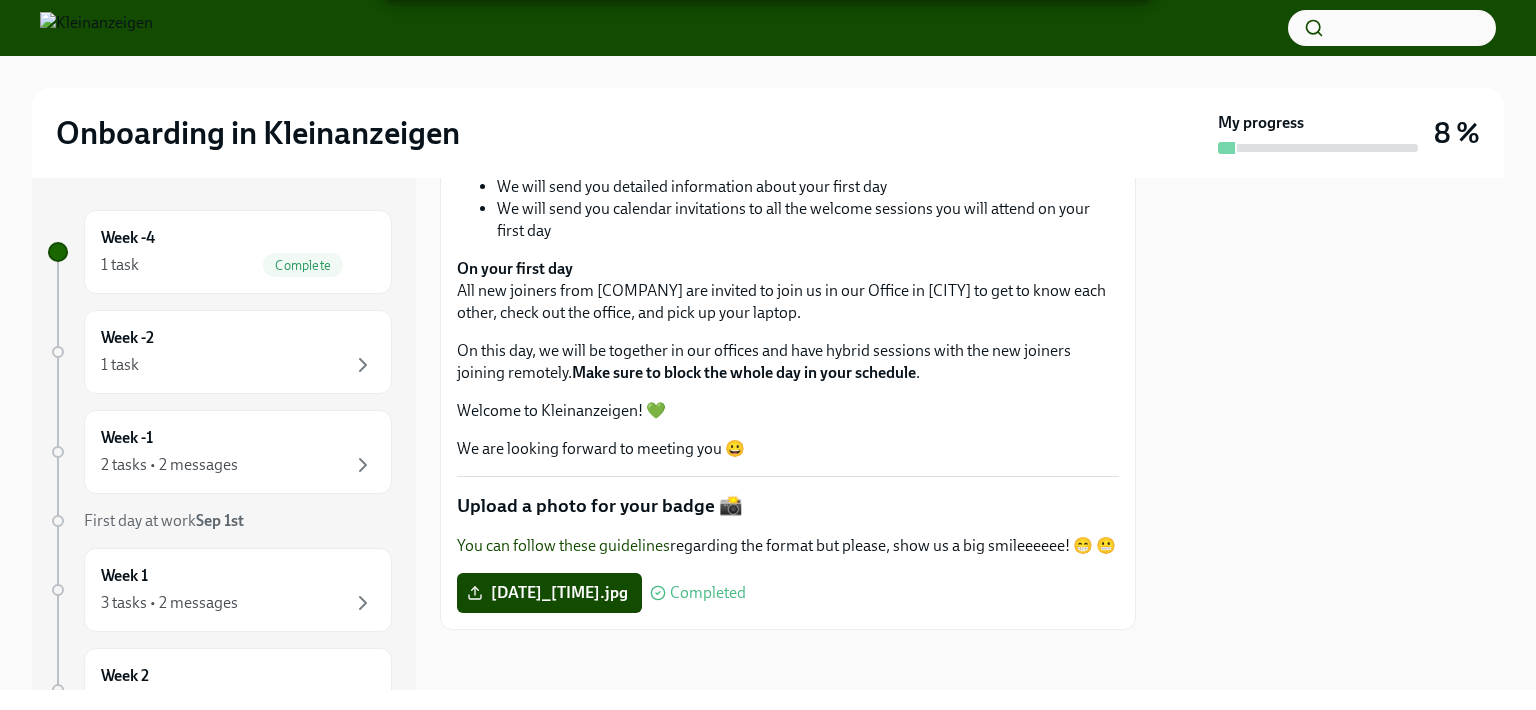scroll, scrollTop: 603, scrollLeft: 0, axis: vertical 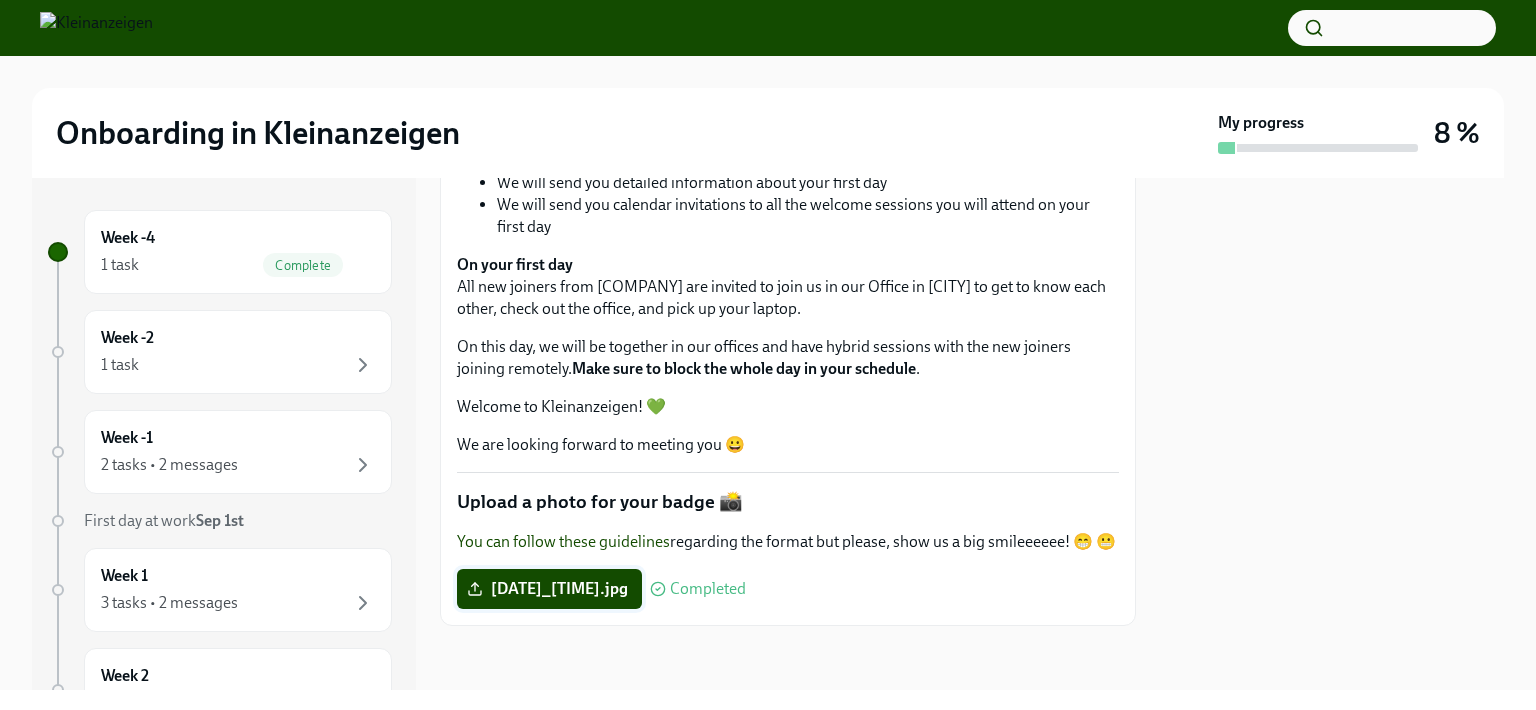 click on "[DATE]_[TIME].jpg" at bounding box center (549, 589) 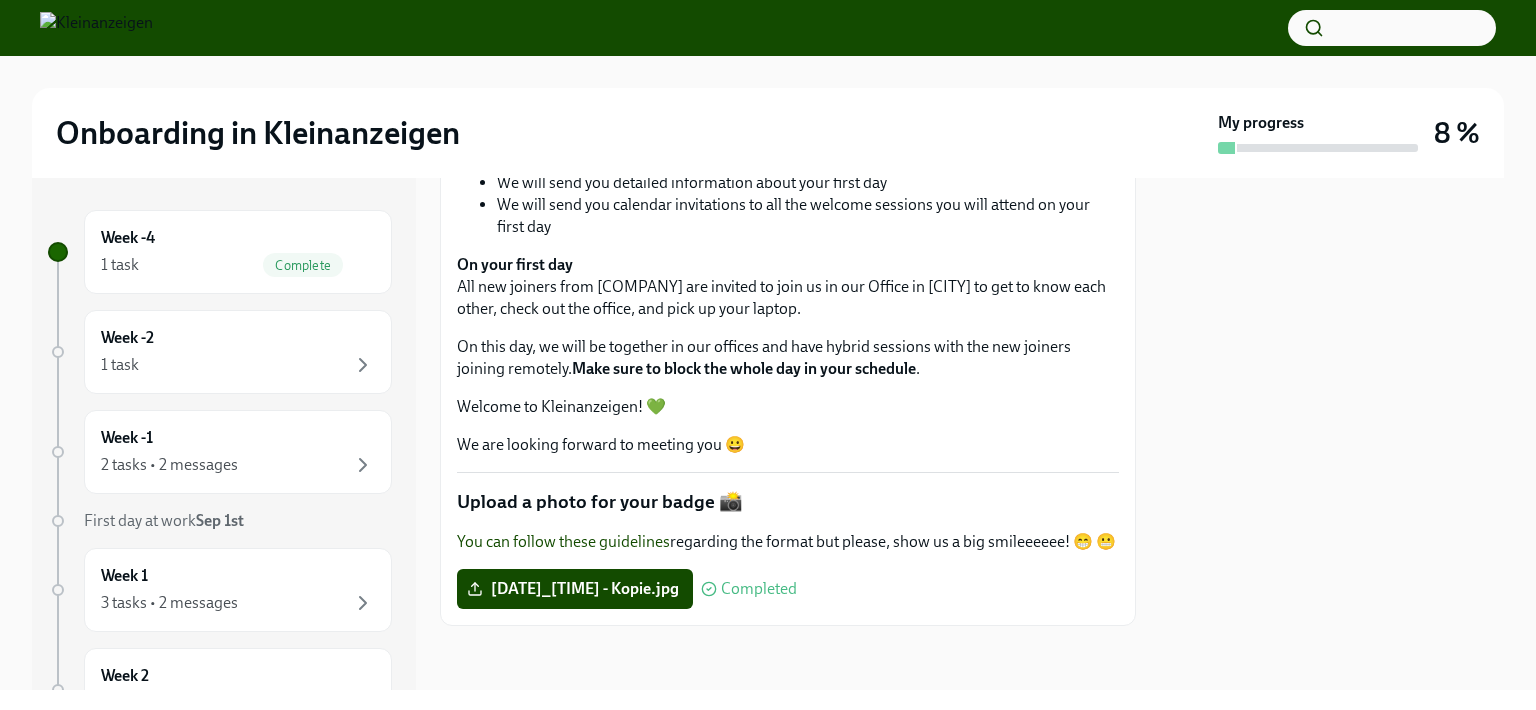 scroll, scrollTop: 603, scrollLeft: 0, axis: vertical 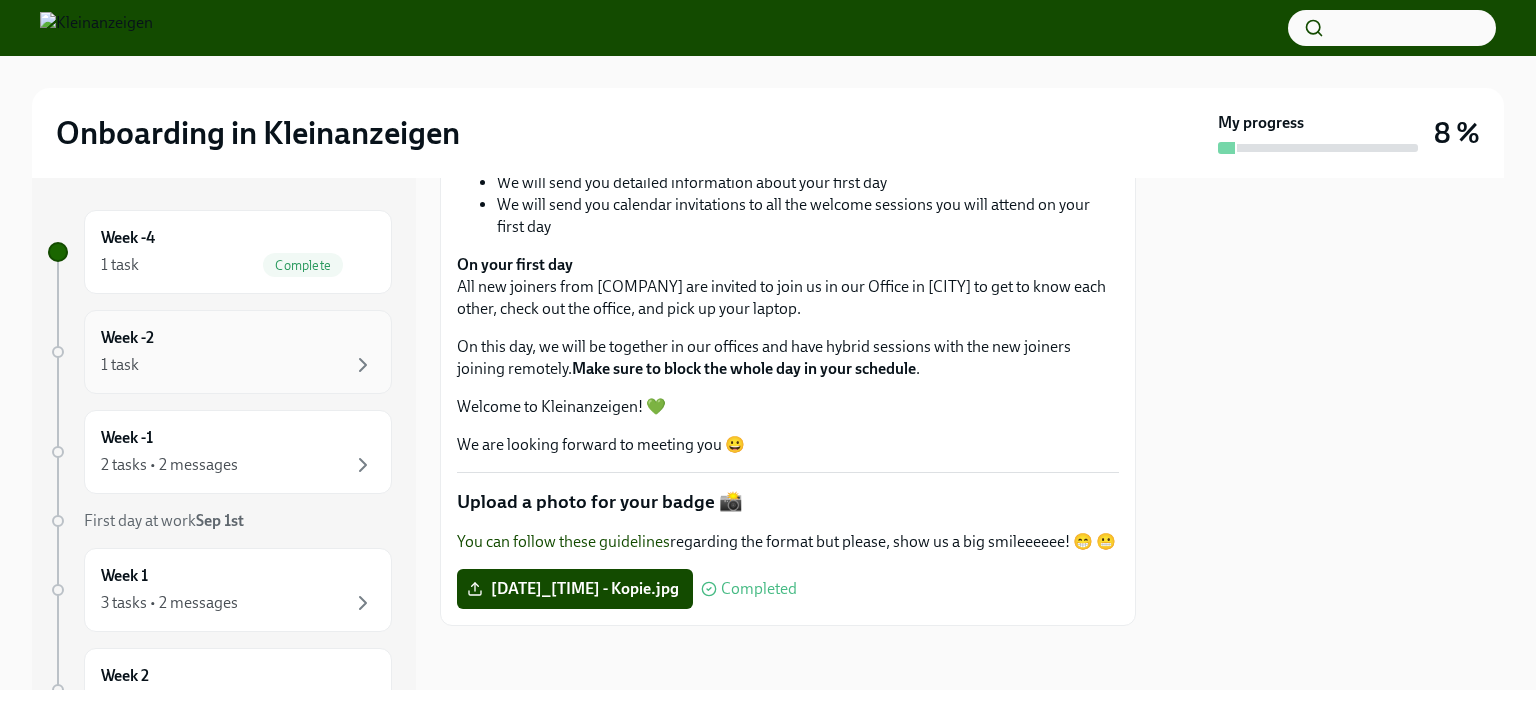 click on "Week -2 1 task" at bounding box center [238, 352] 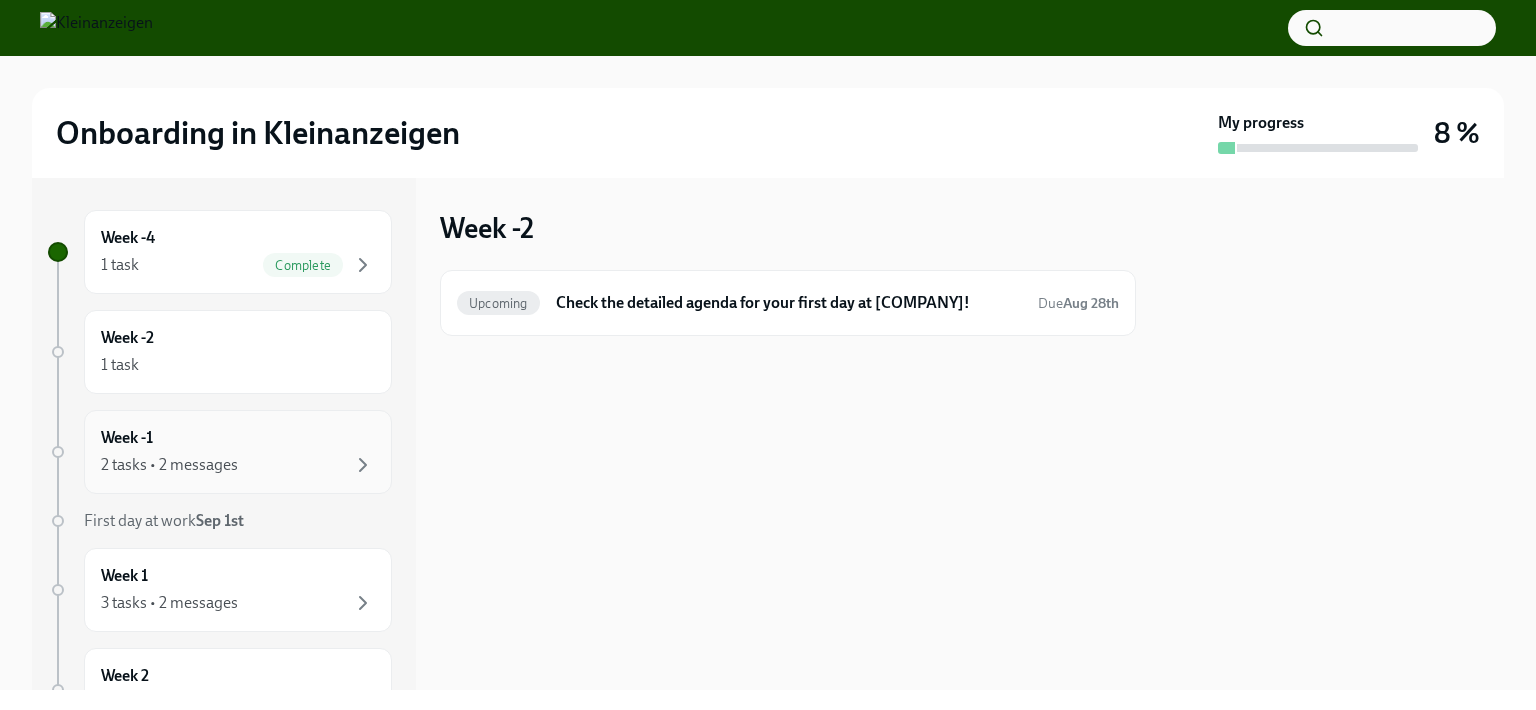 click on "Week -1 2 tasks • 2 messages" at bounding box center (238, 452) 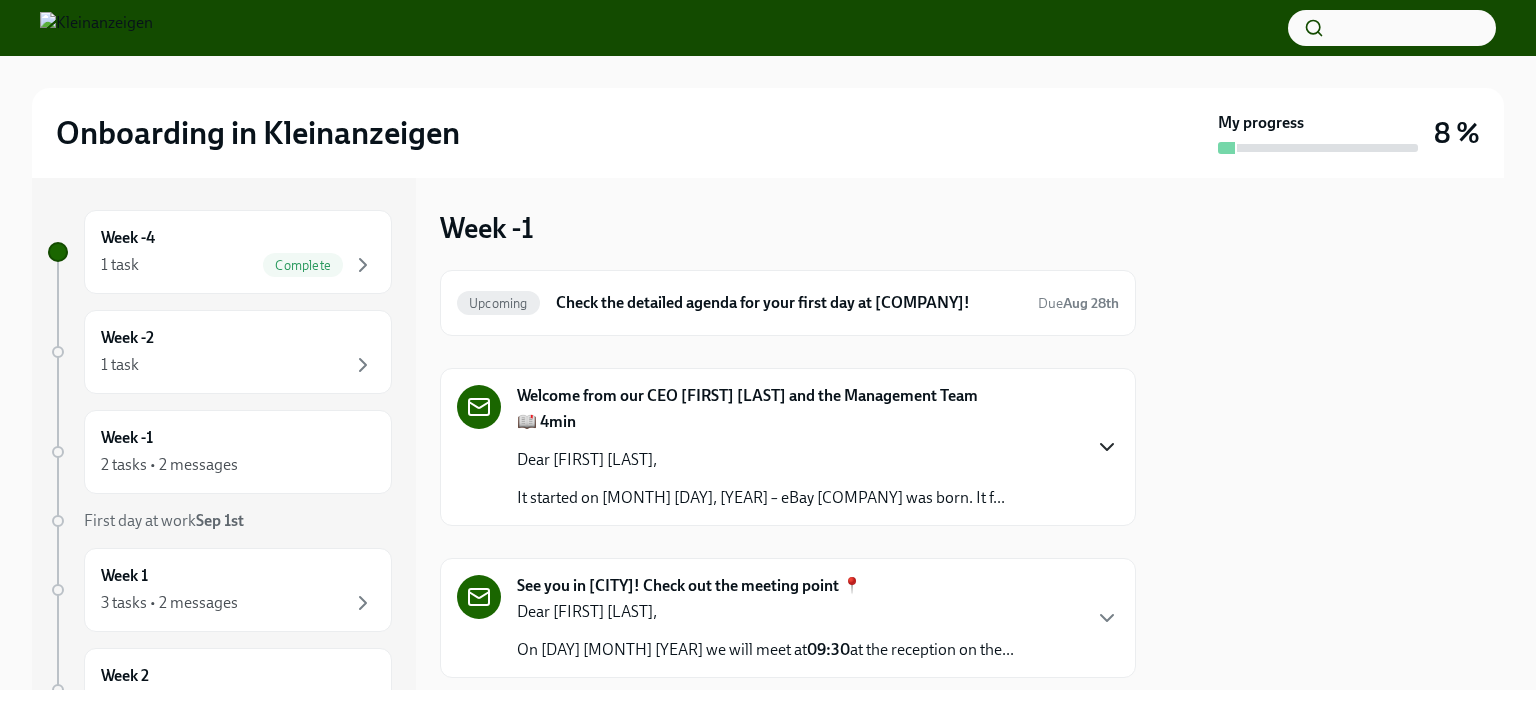 click 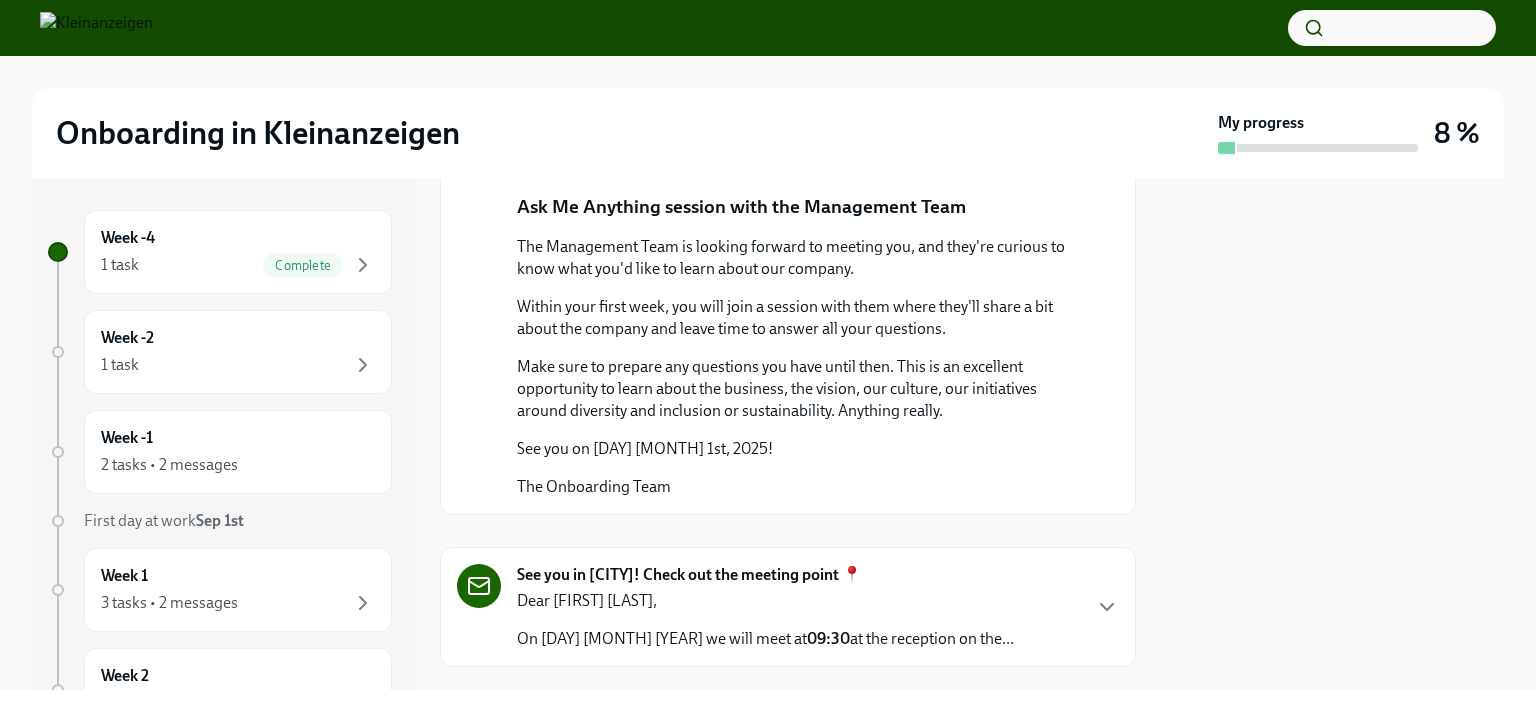 scroll, scrollTop: 1152, scrollLeft: 0, axis: vertical 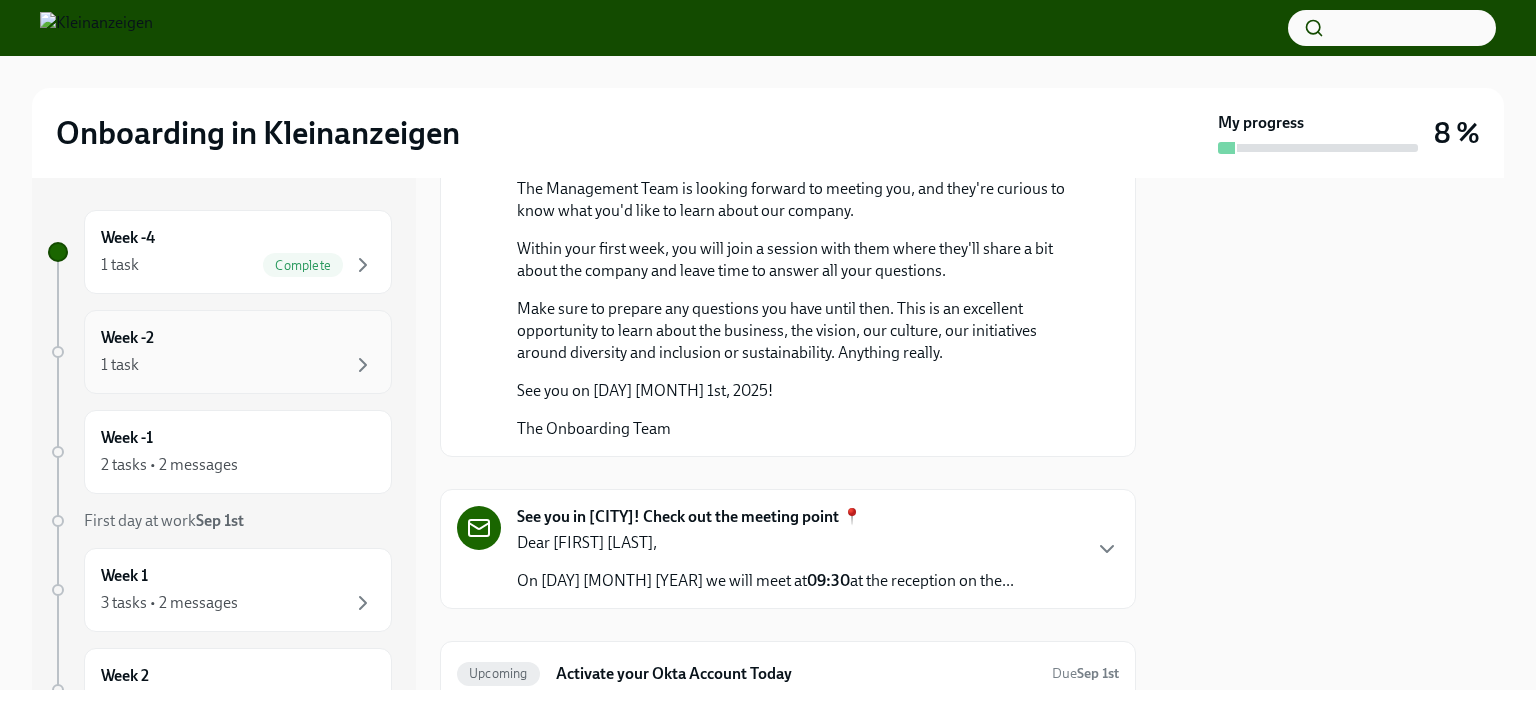 click on "1 task" at bounding box center [238, 365] 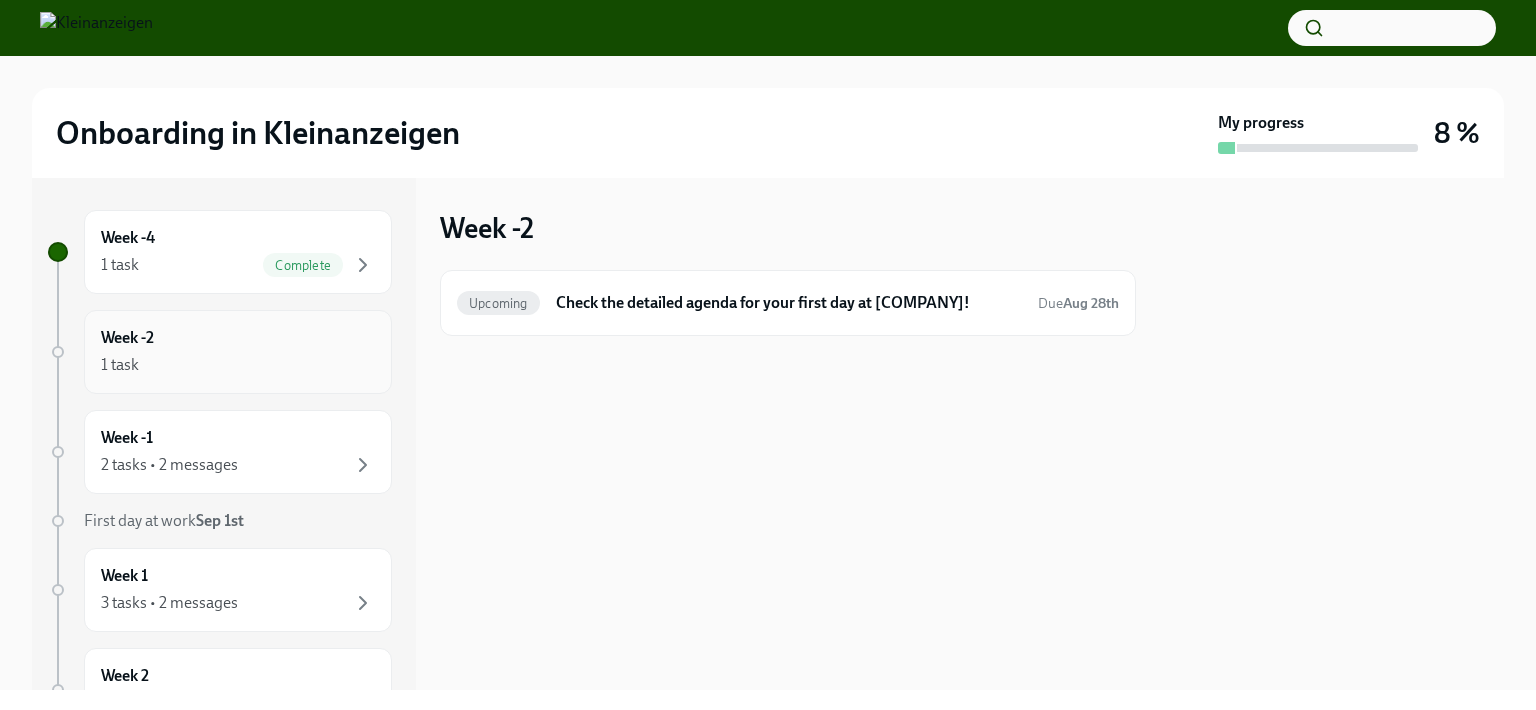 scroll, scrollTop: 0, scrollLeft: 0, axis: both 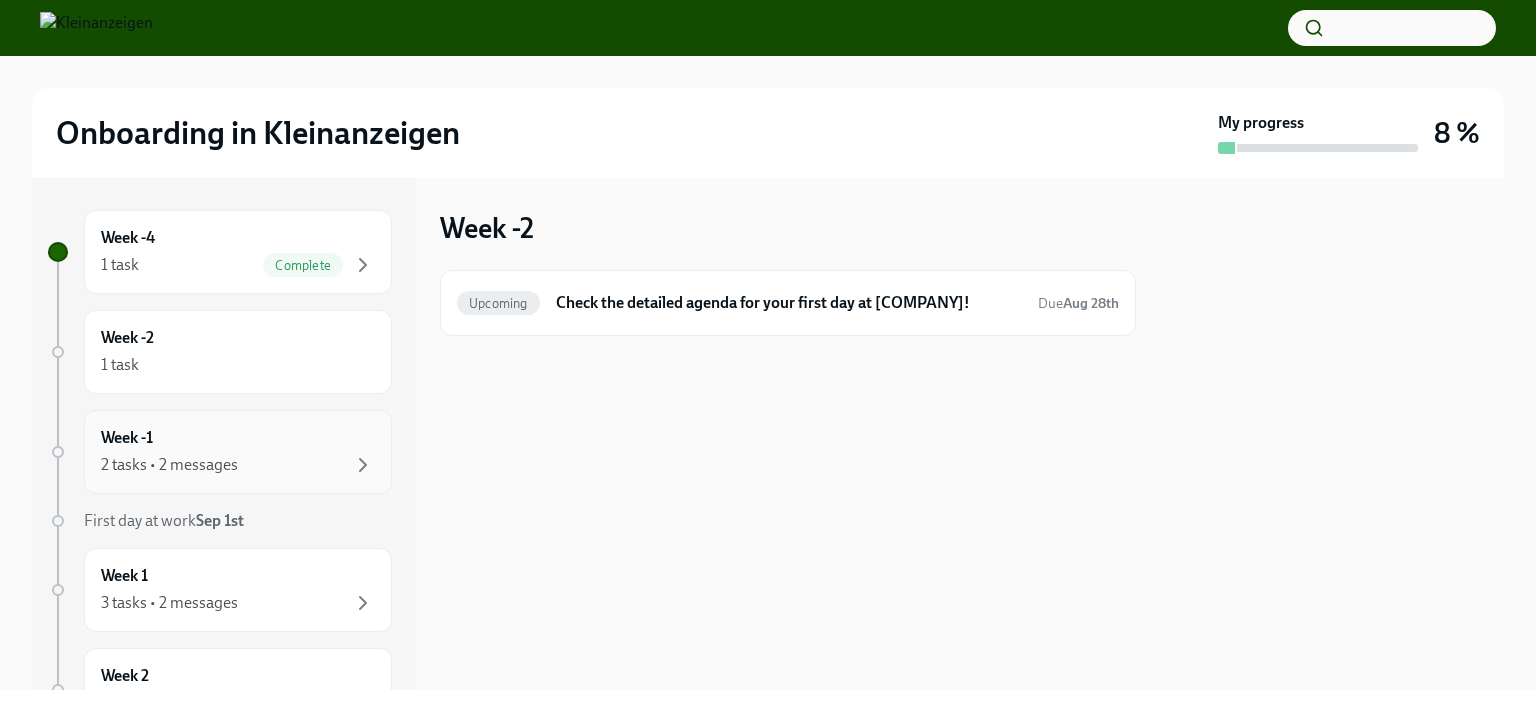 click on "Week -1 2 tasks • 2 messages" at bounding box center (238, 452) 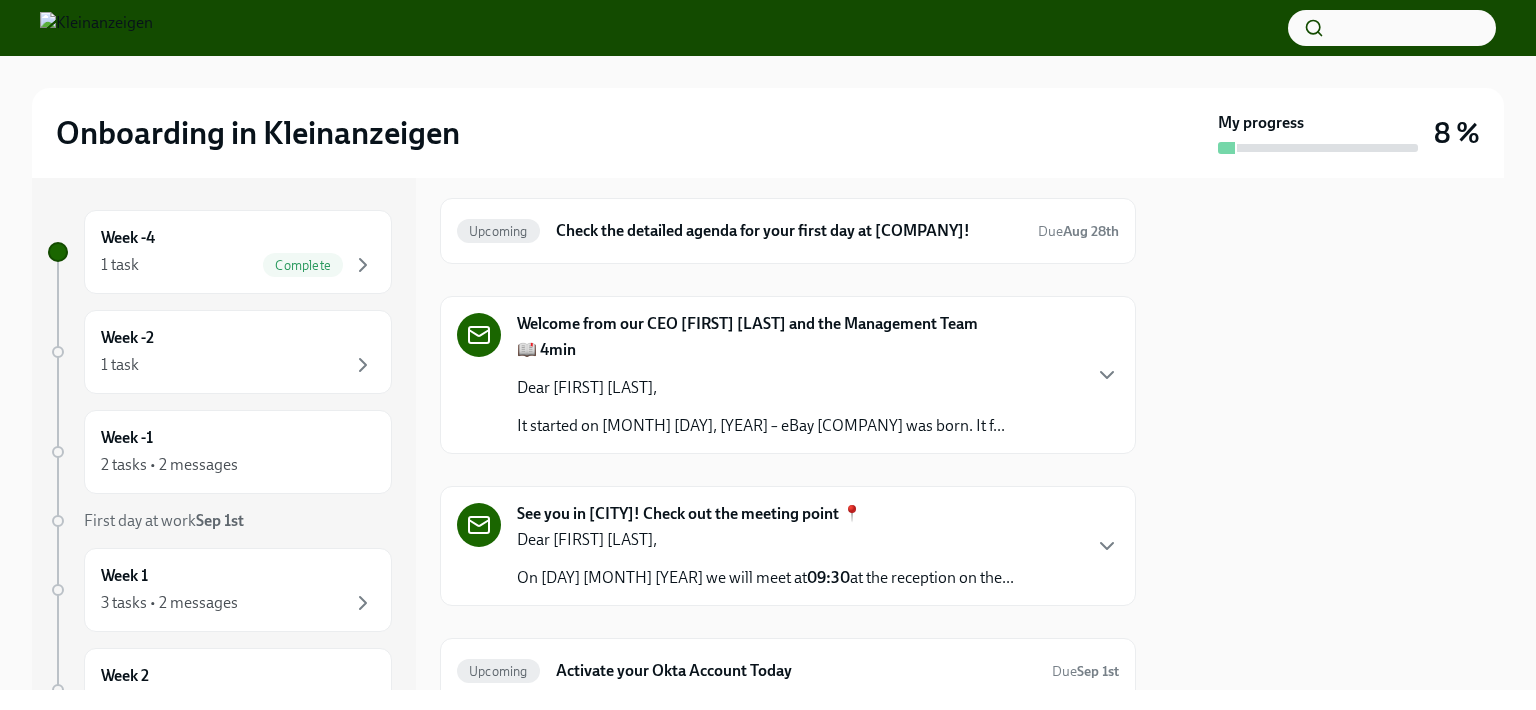 scroll, scrollTop: 148, scrollLeft: 0, axis: vertical 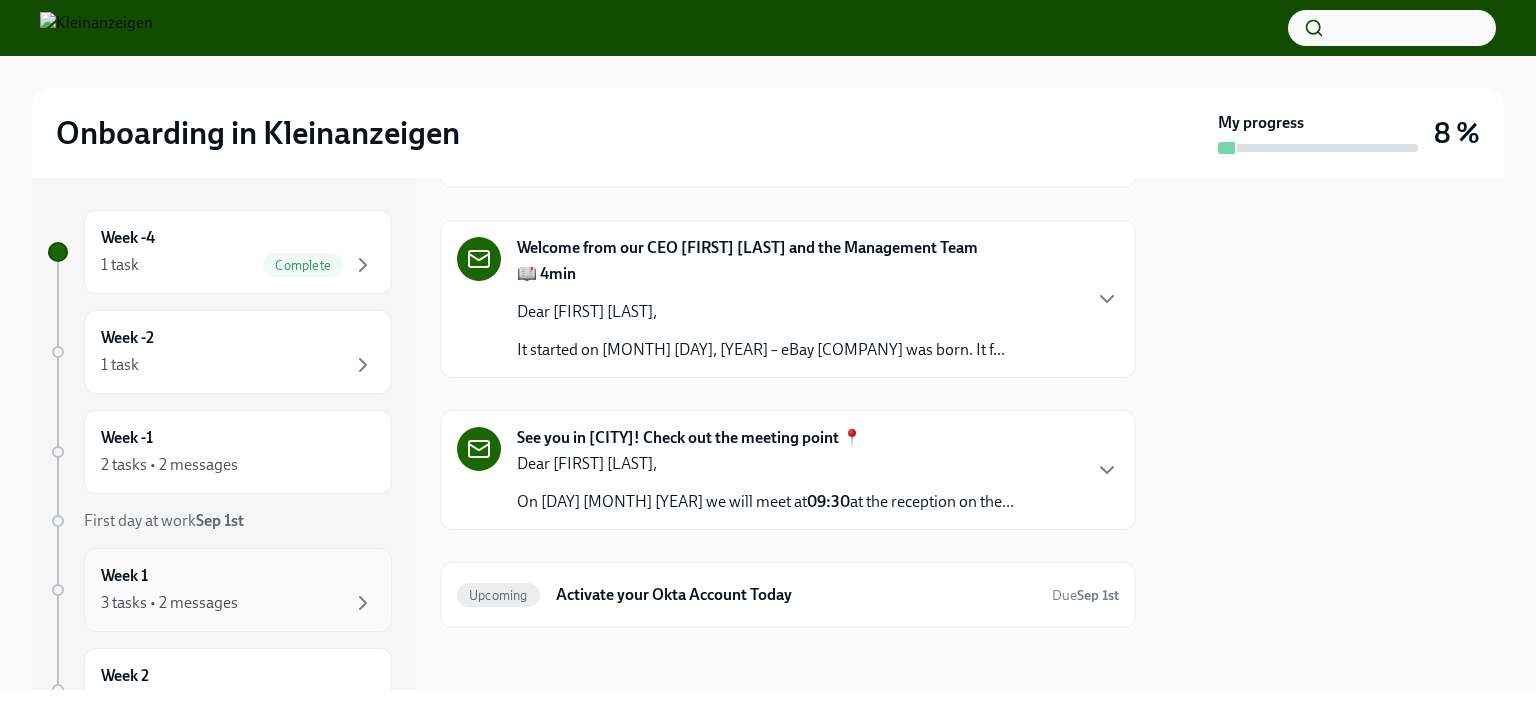 click on "3 tasks • 2 messages" at bounding box center (238, 603) 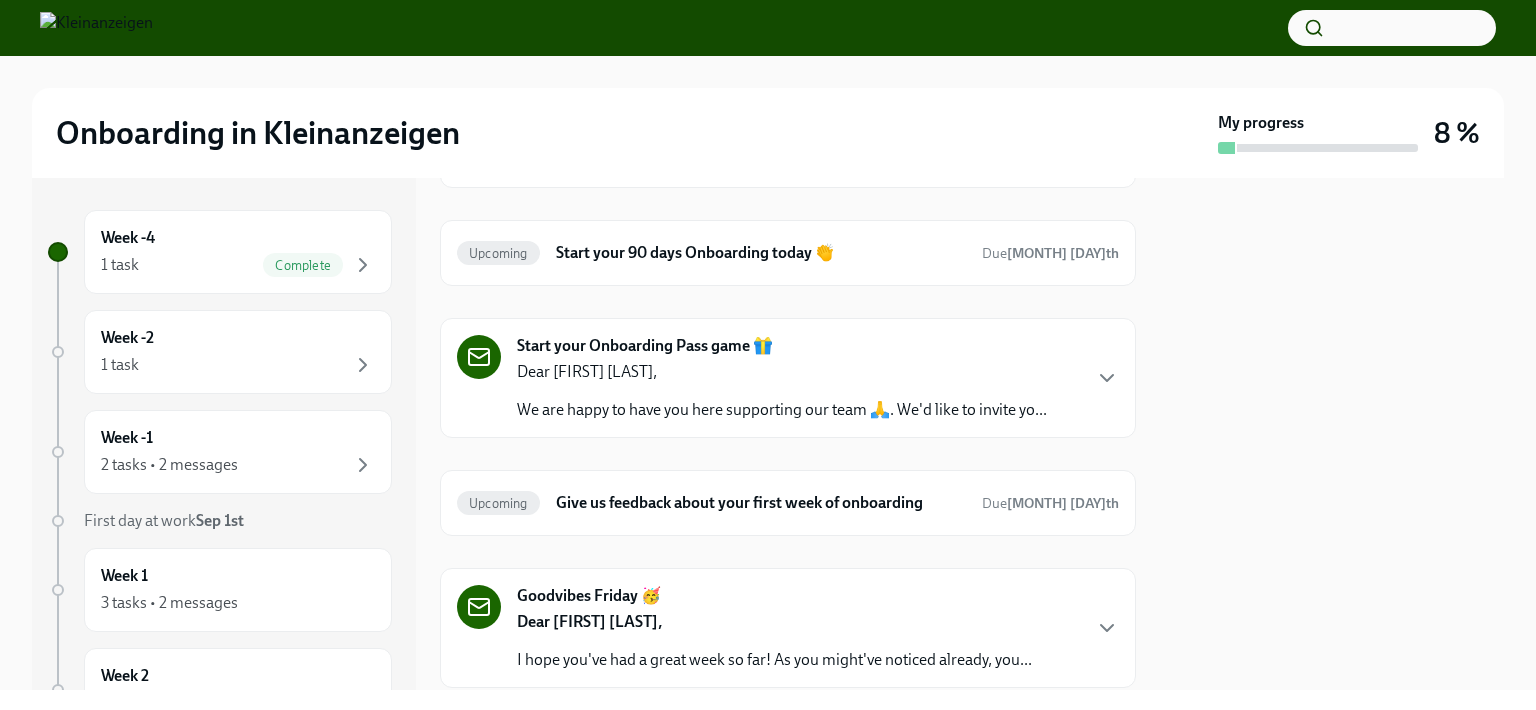 click on "Start your Onboarding Pass game 🎁 Dear [FIRST] [LAST],
We are happy to have you here supporting our team 🙏. We'd like to invite yo..." at bounding box center (788, 378) 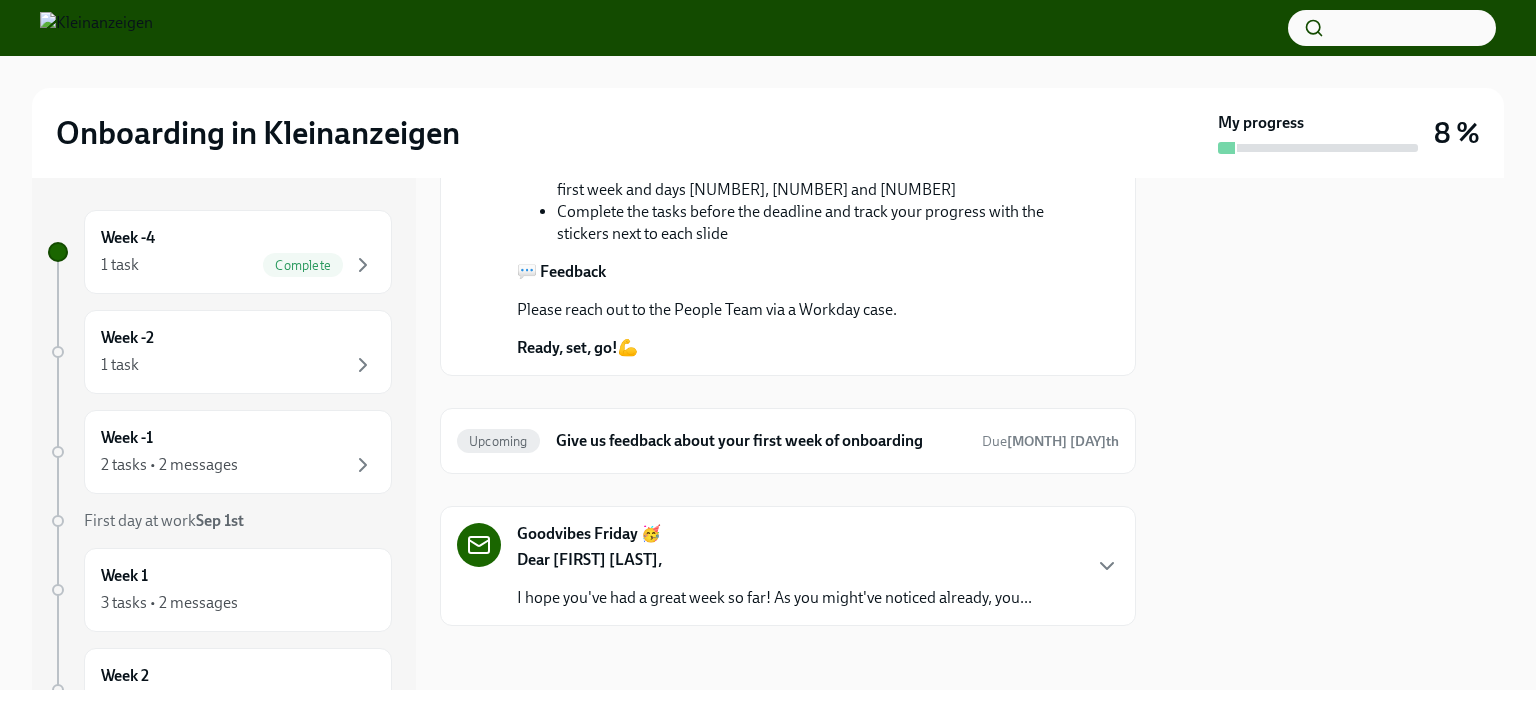 scroll, scrollTop: 1238, scrollLeft: 0, axis: vertical 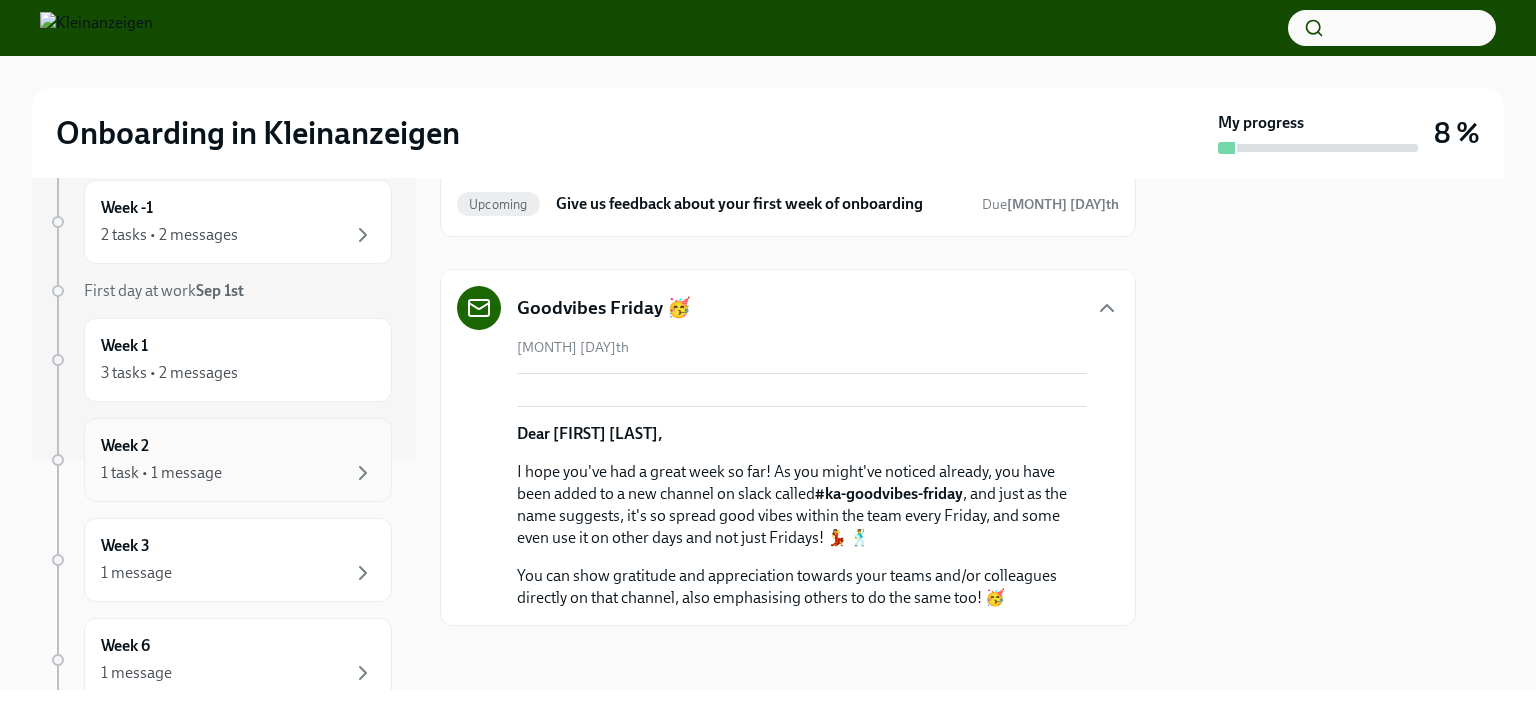 click on "Week 2 1 task • 1 message" at bounding box center [238, 460] 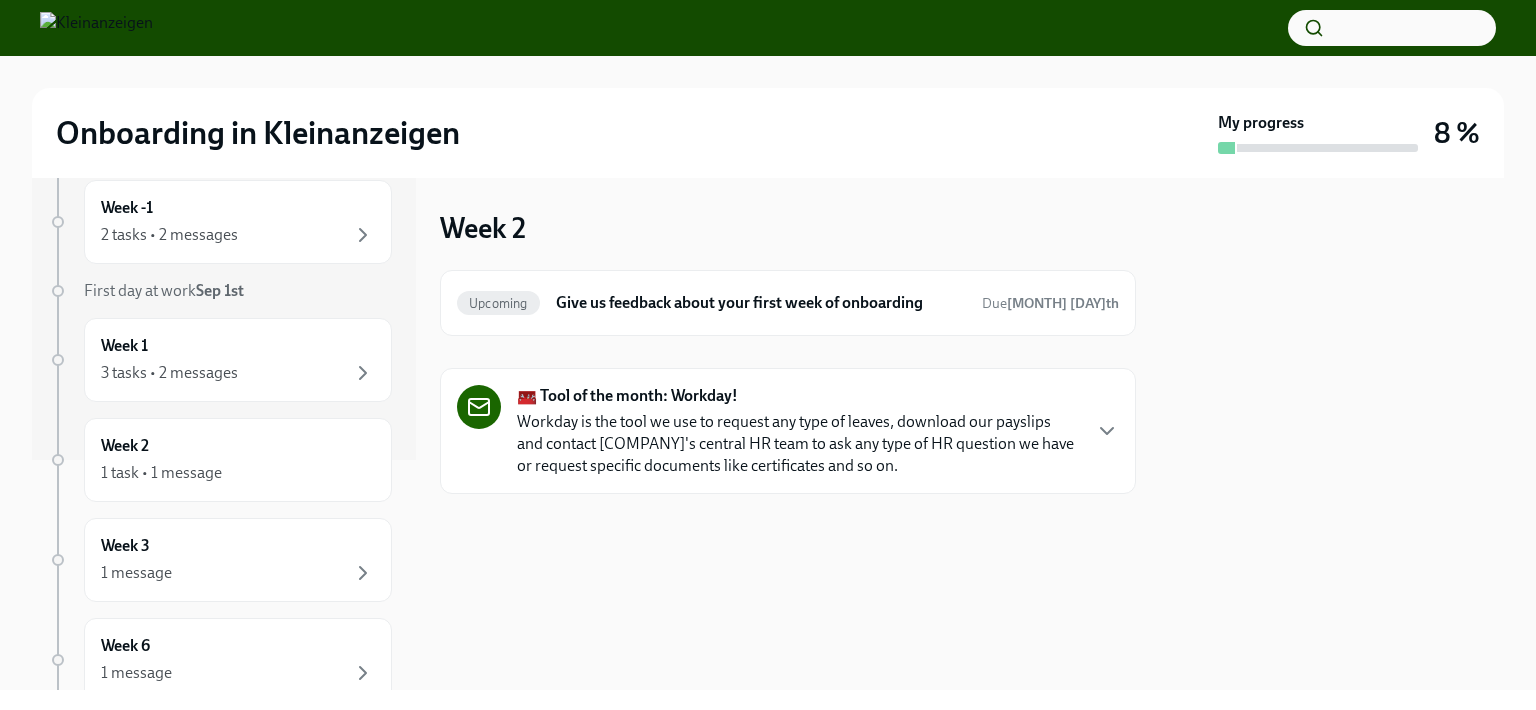 click on "Workday is the tool we use to request any type of leaves, download our payslips and contact [COMPANY]'s central HR team to ask any type of HR question we have or request specific documents like certificates and so on." at bounding box center [798, 444] 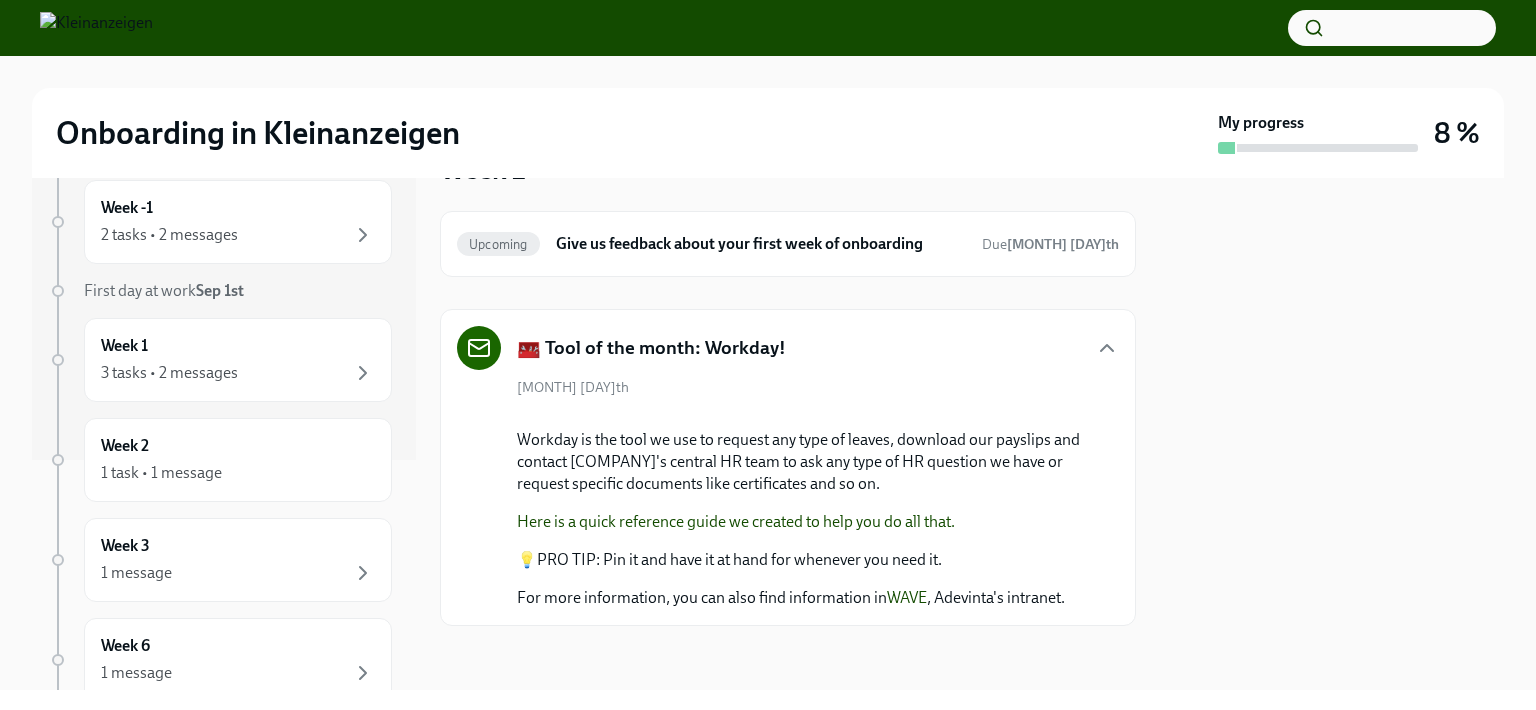 scroll, scrollTop: 272, scrollLeft: 0, axis: vertical 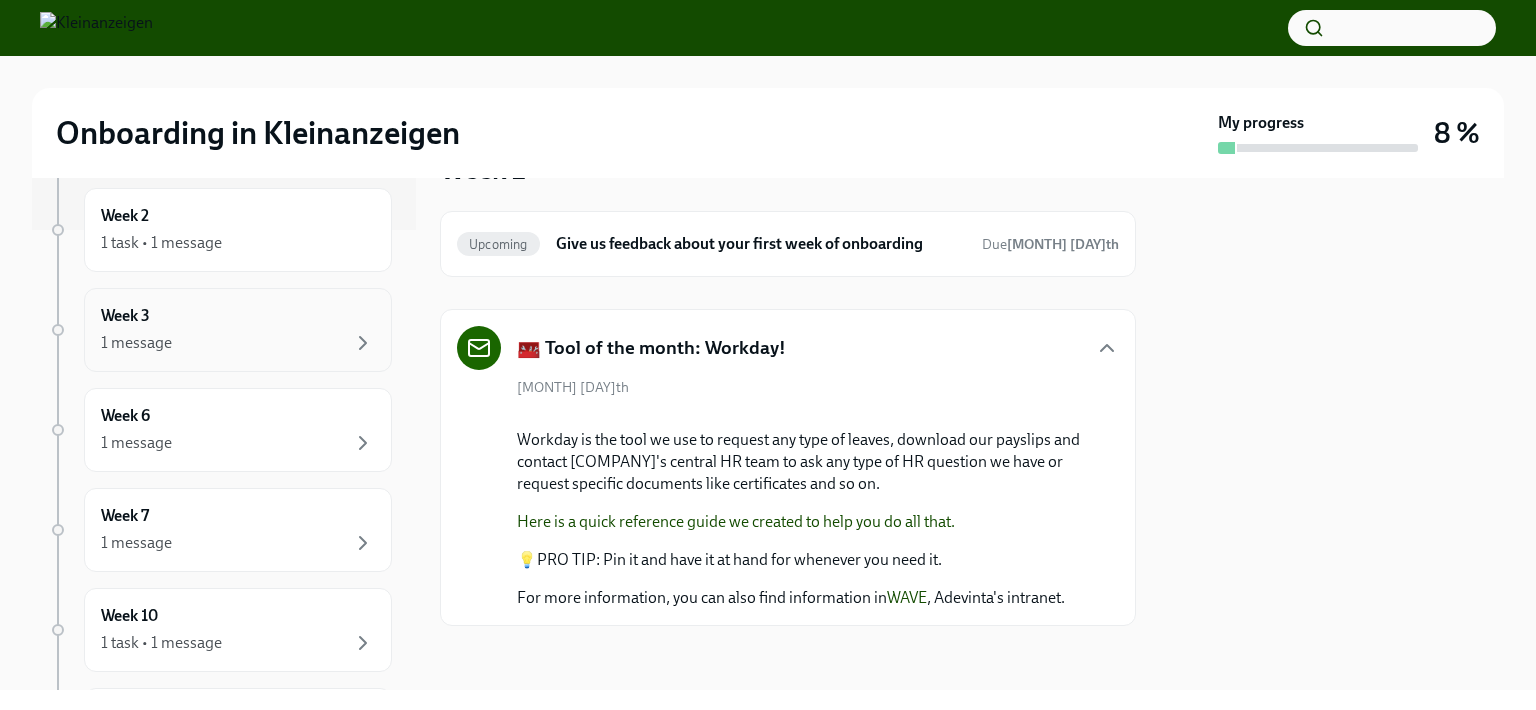 click on "1 message" at bounding box center [238, 343] 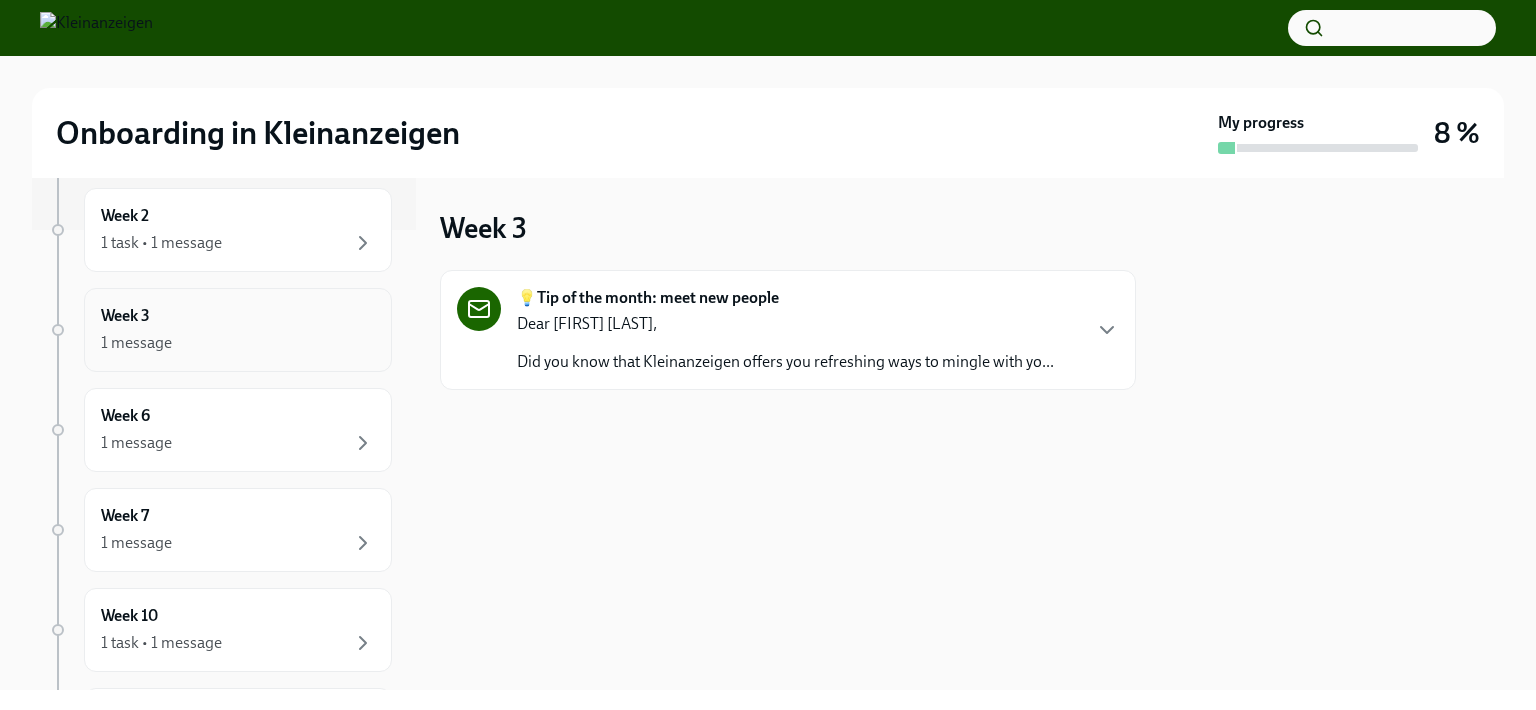scroll, scrollTop: 0, scrollLeft: 0, axis: both 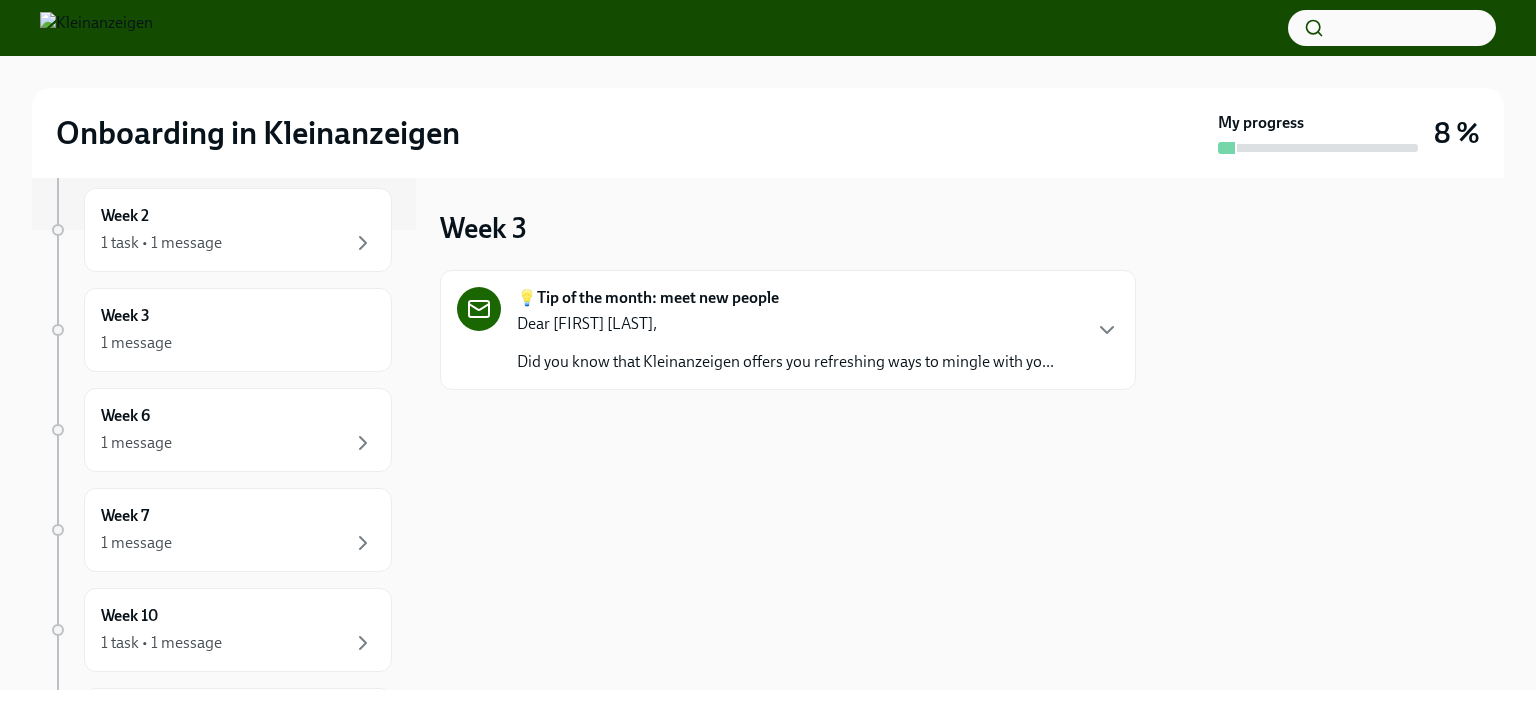 click on "Dear [FIRST] [LAST],
Did you know that [COMPANY] offers you refreshing ways to mingle with yo..." at bounding box center (785, 343) 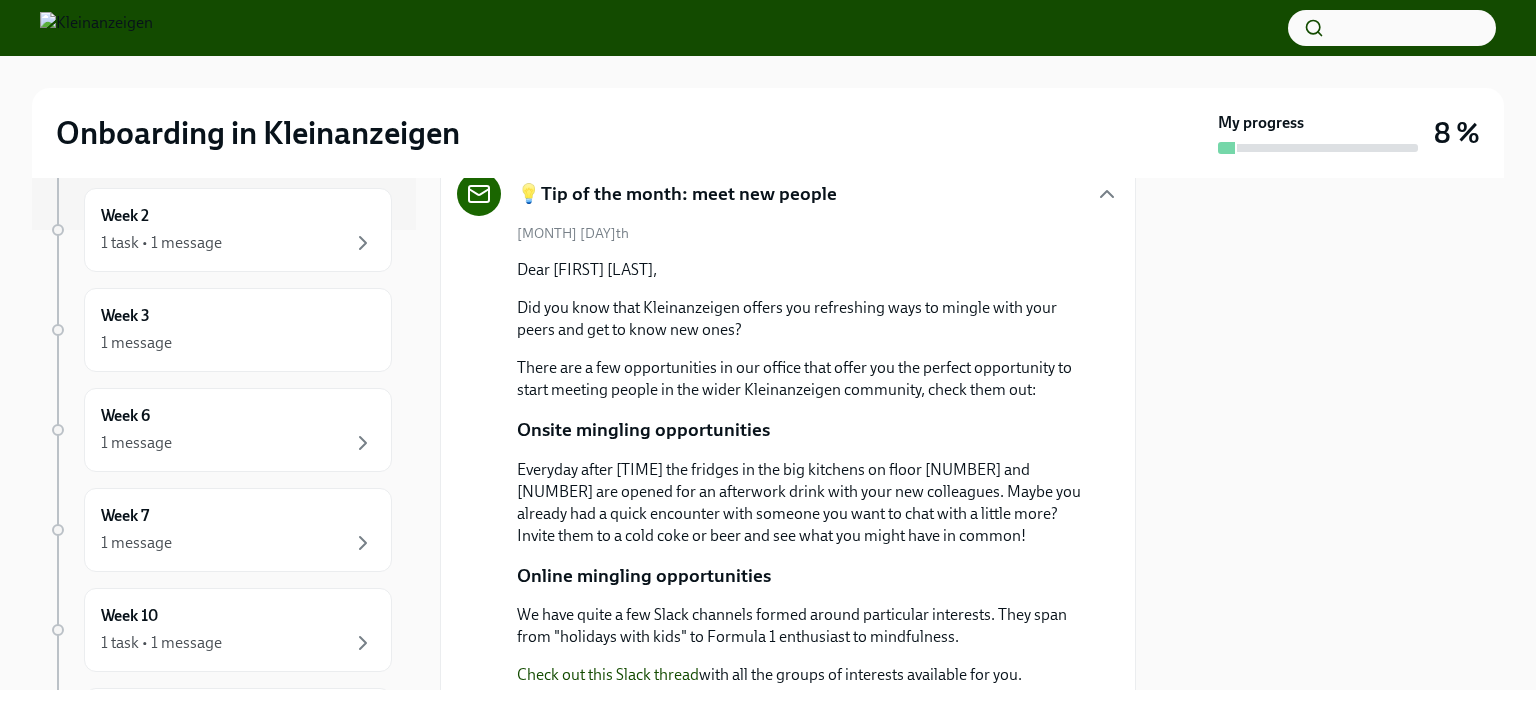 scroll, scrollTop: 230, scrollLeft: 0, axis: vertical 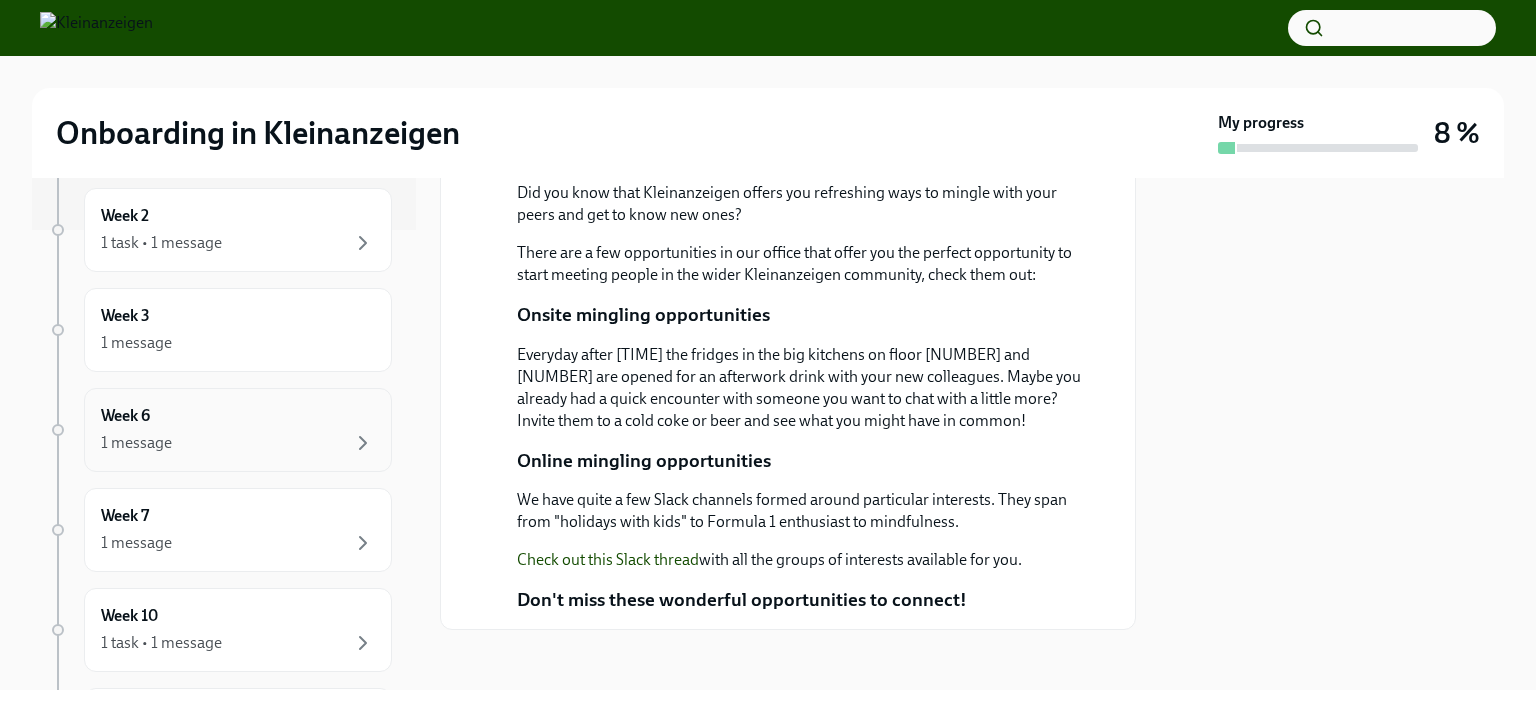 click on "1 message" at bounding box center (238, 443) 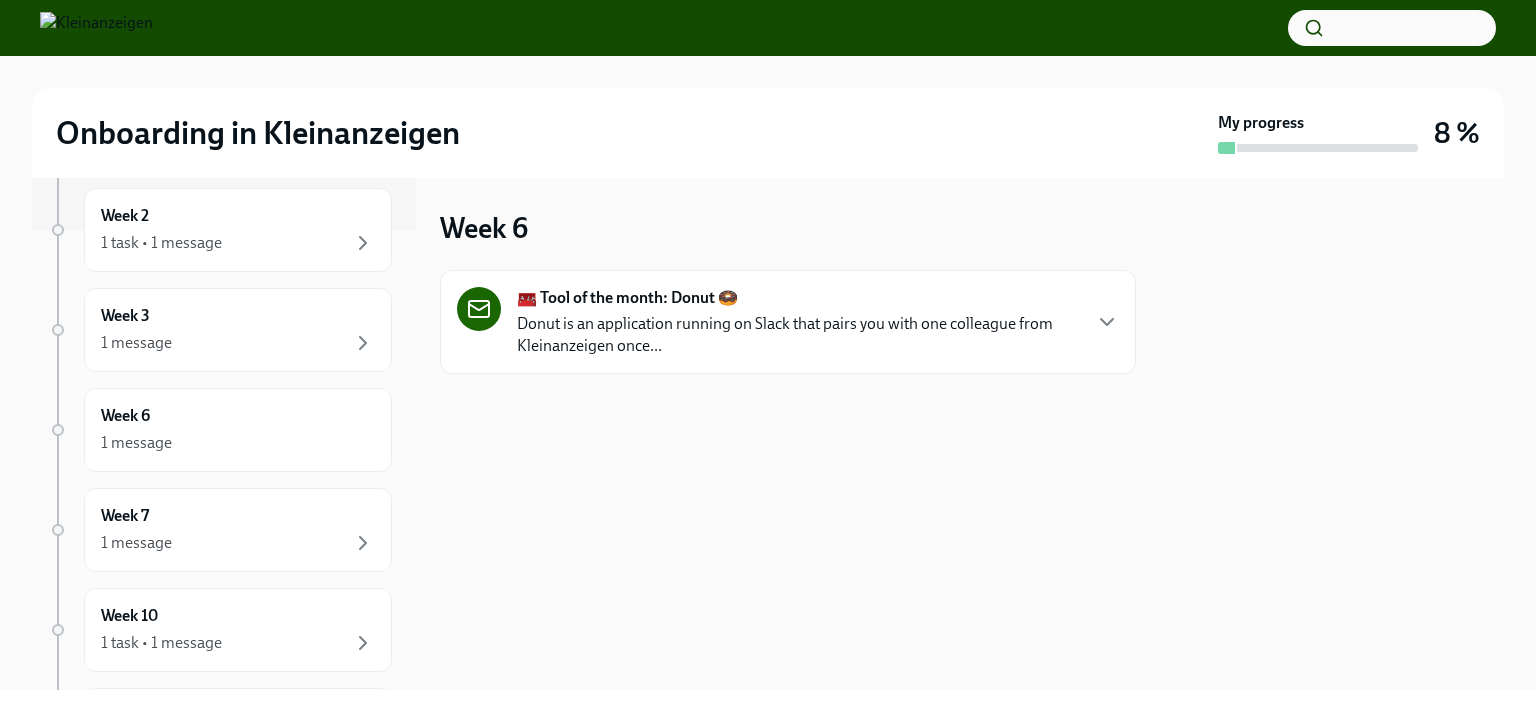 click on "Donut is an application running on Slack that pairs you with one colleague from Kleinanzeigen once..." at bounding box center [798, 335] 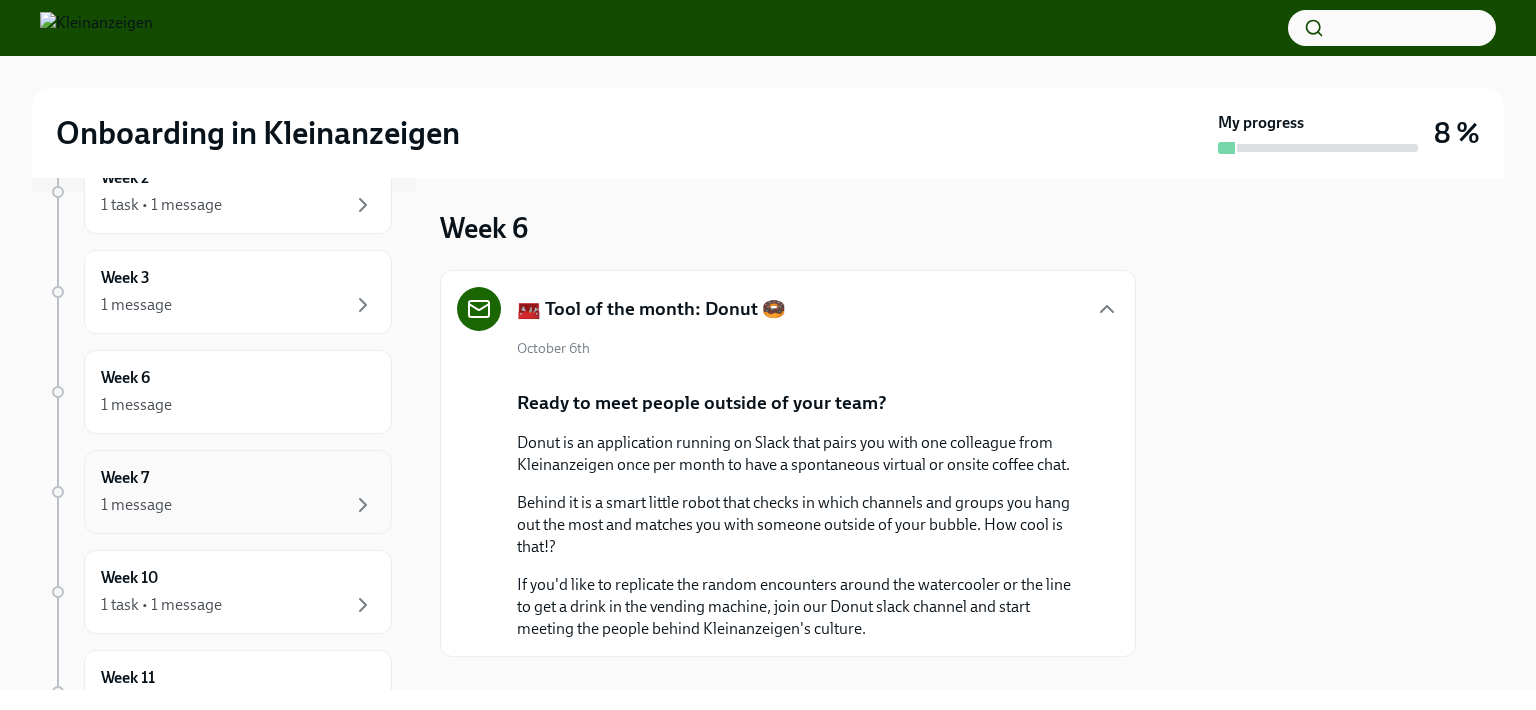 scroll, scrollTop: 460, scrollLeft: 0, axis: vertical 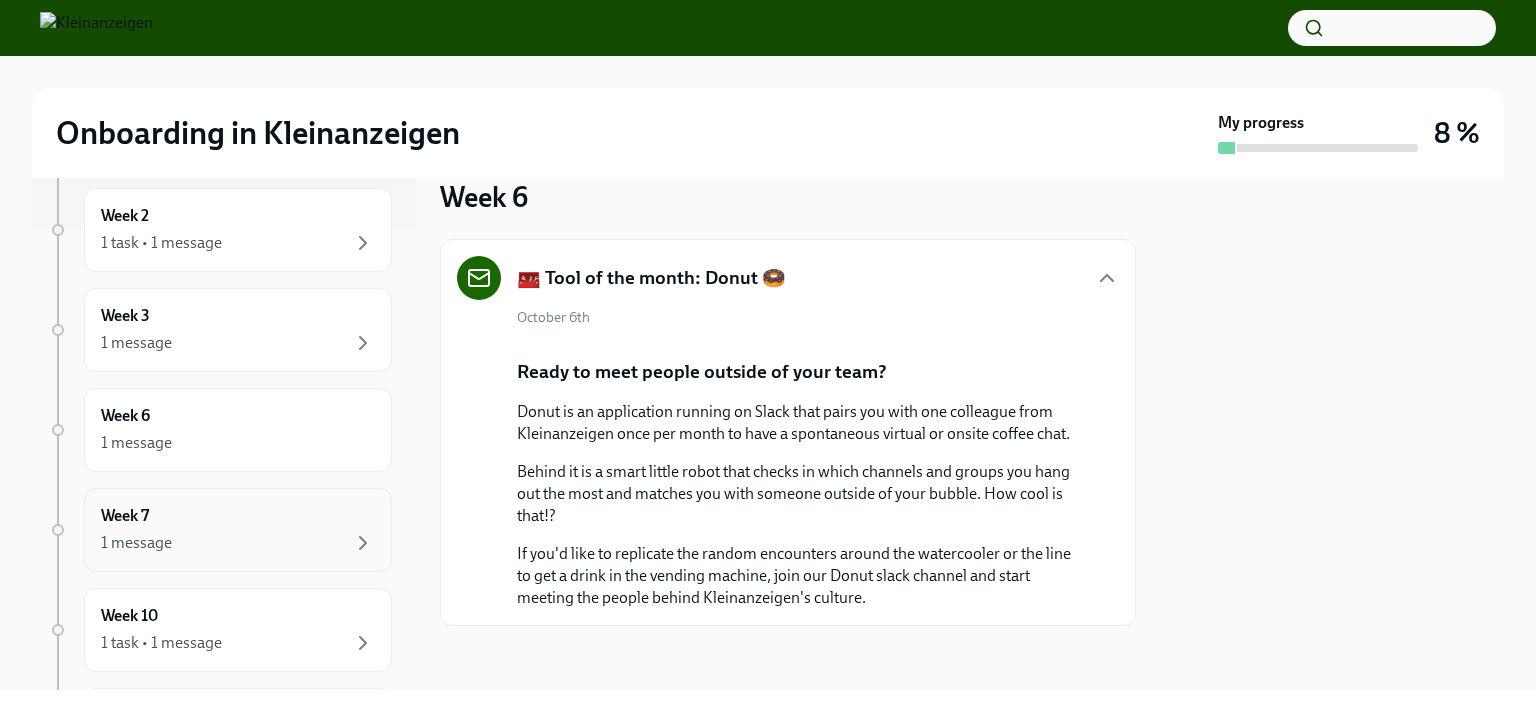 click on "Week 7 1 message" at bounding box center (238, 530) 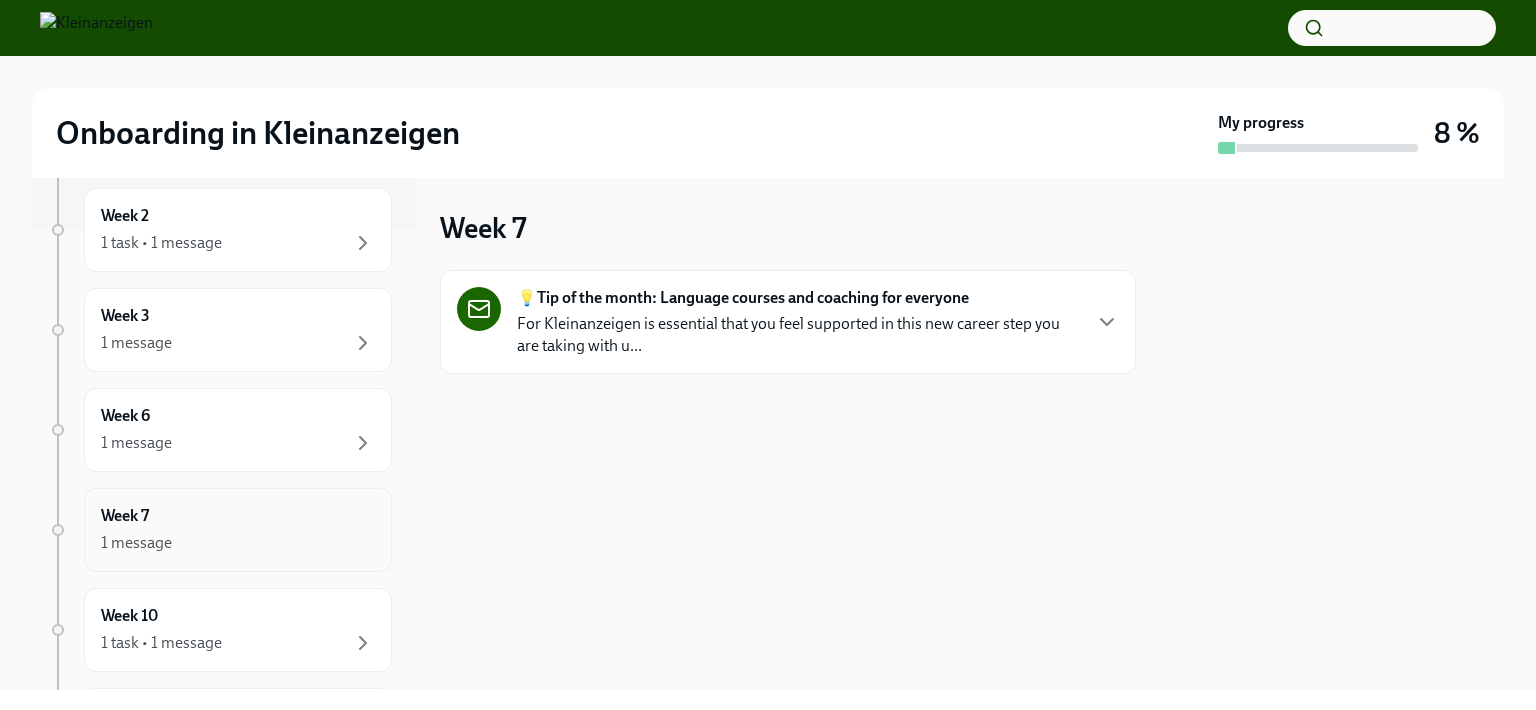 scroll, scrollTop: 0, scrollLeft: 0, axis: both 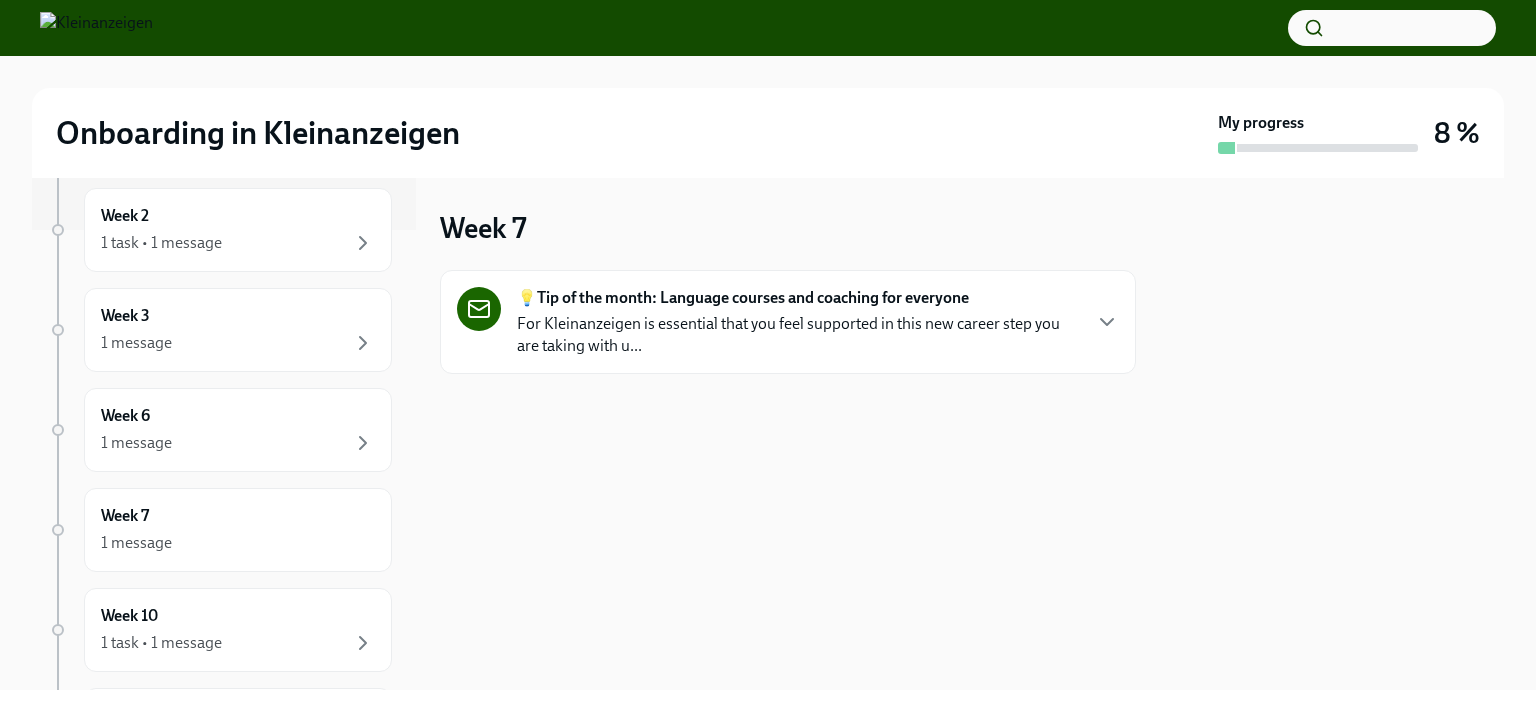 click on "For Kleinanzeigen is essential that you feel supported in this new career step you are taking with u..." at bounding box center (798, 335) 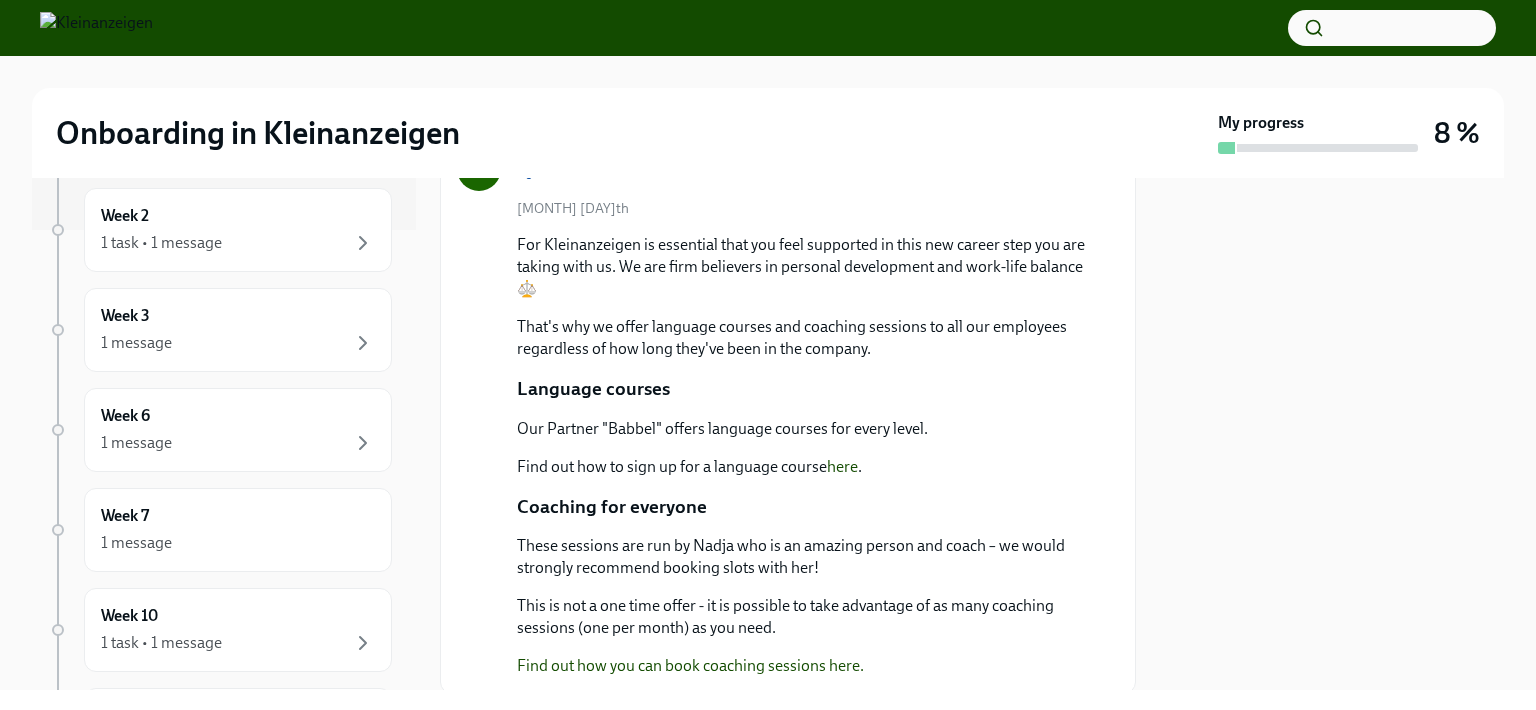 scroll, scrollTop: 207, scrollLeft: 0, axis: vertical 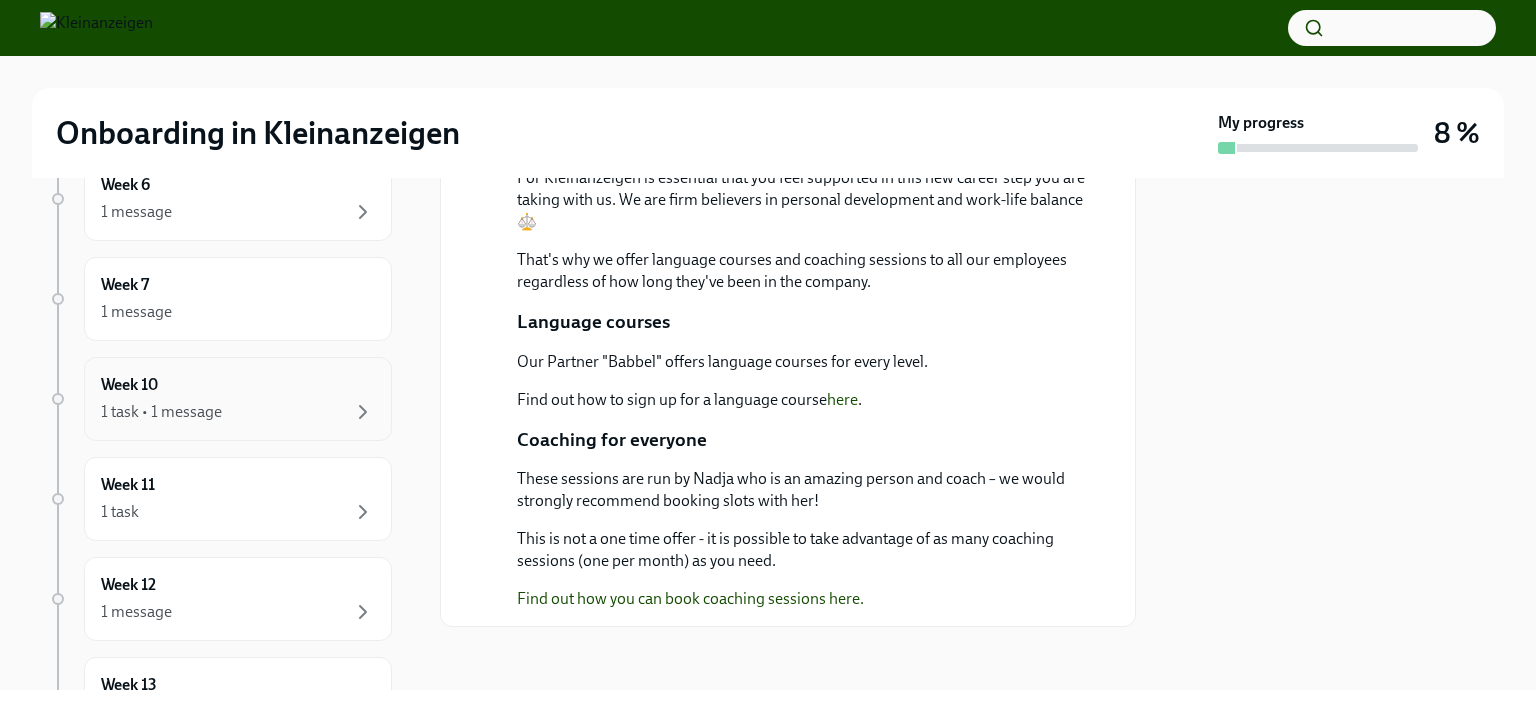 click on "1 task • 1 message" at bounding box center [161, 412] 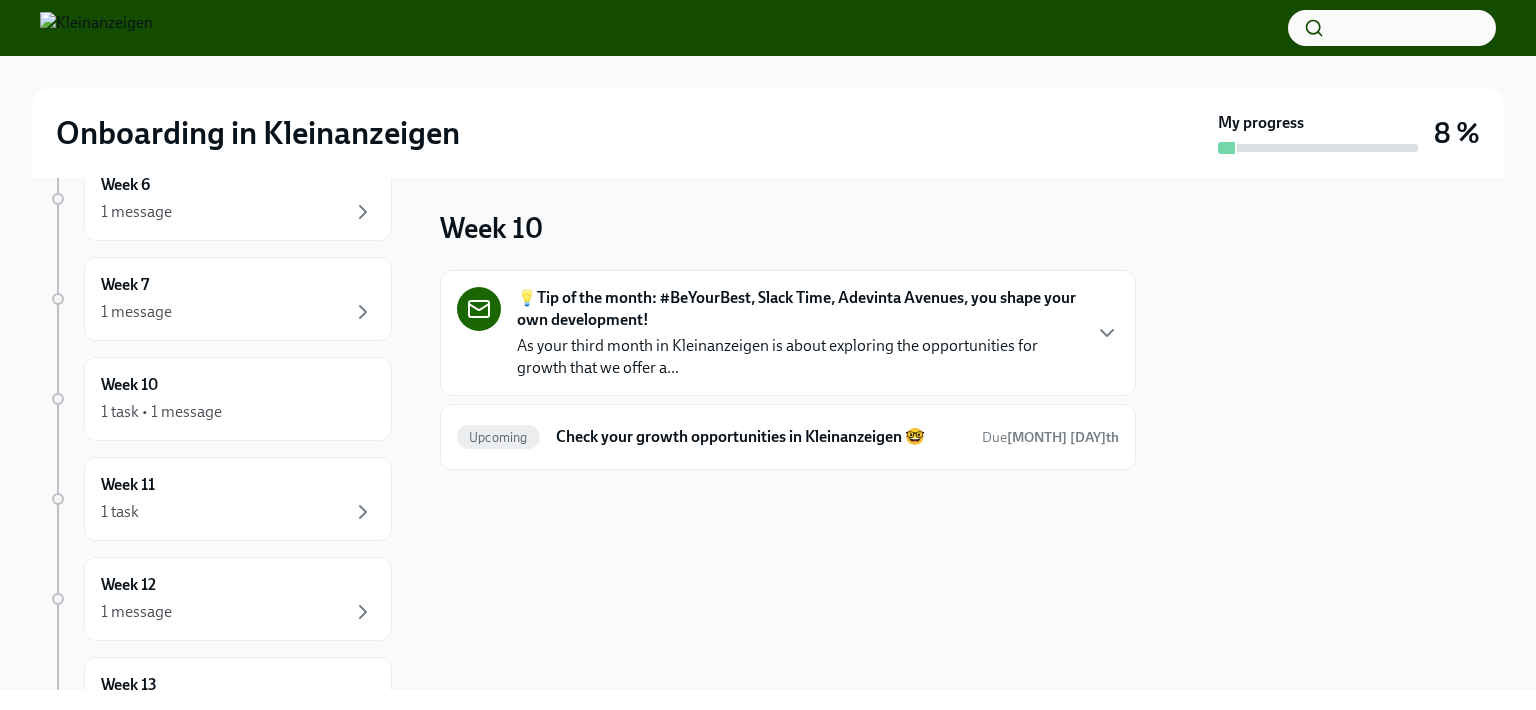click on "As your third month in Kleinanzeigen is about exploring the opportunities for growth that we offer a..." at bounding box center (798, 357) 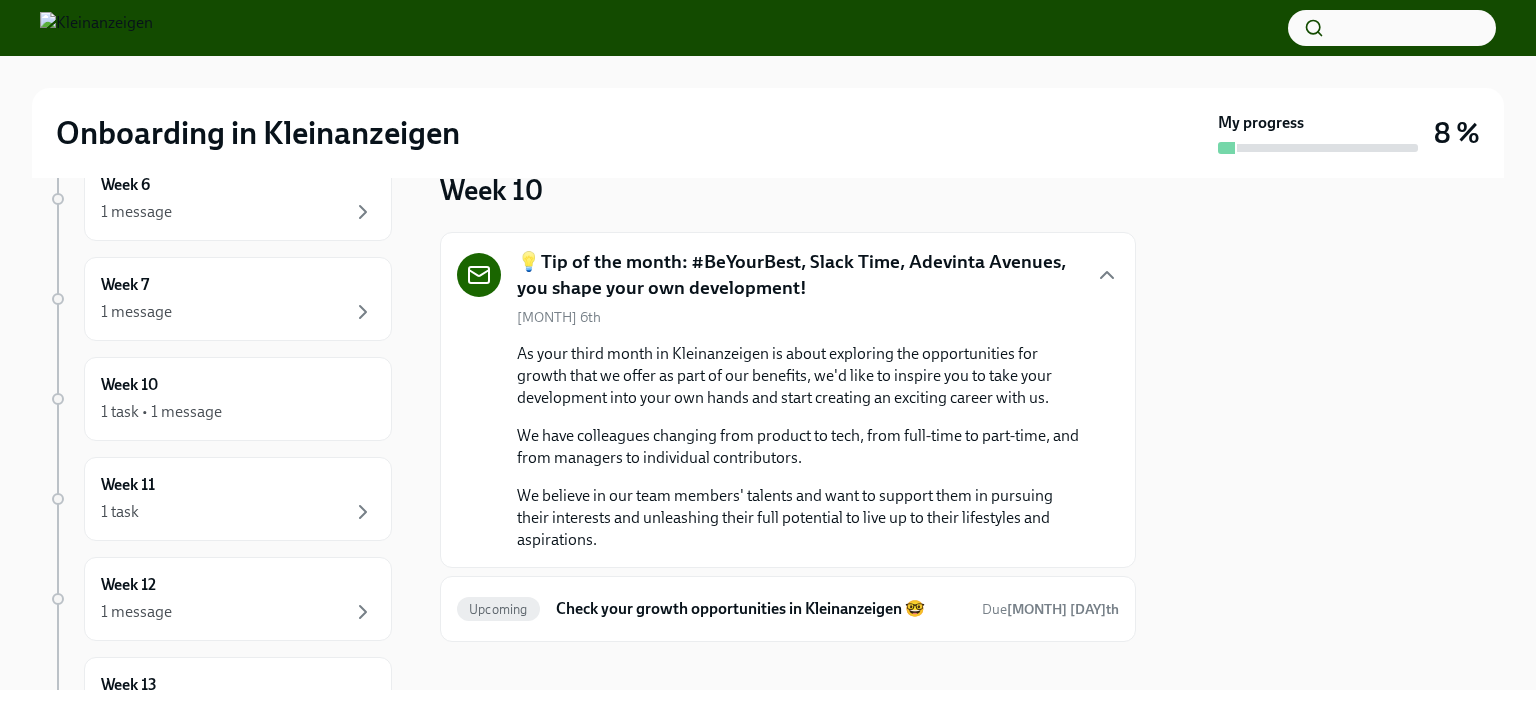 scroll, scrollTop: 52, scrollLeft: 0, axis: vertical 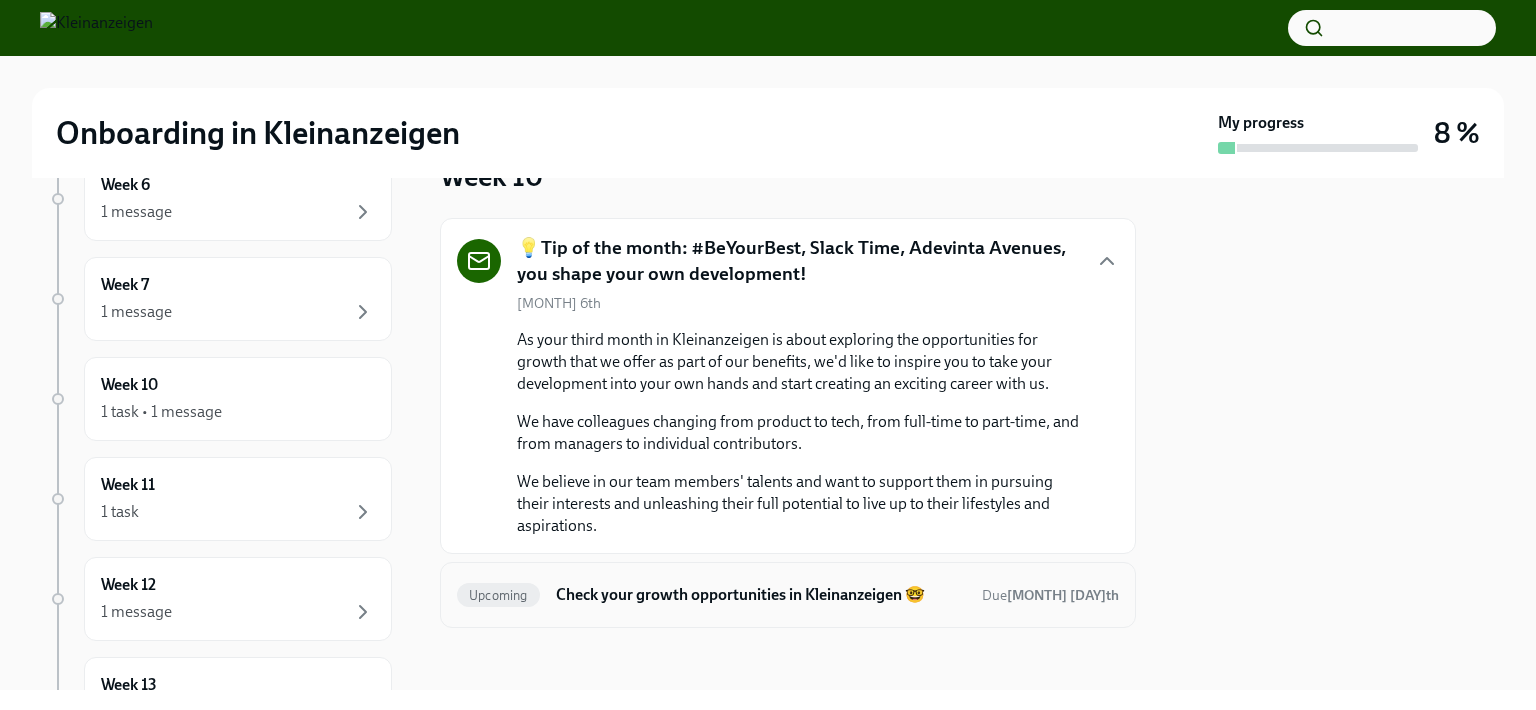 click on "Check your growth opportunities in Kleinanzeigen 🤓" at bounding box center [761, 595] 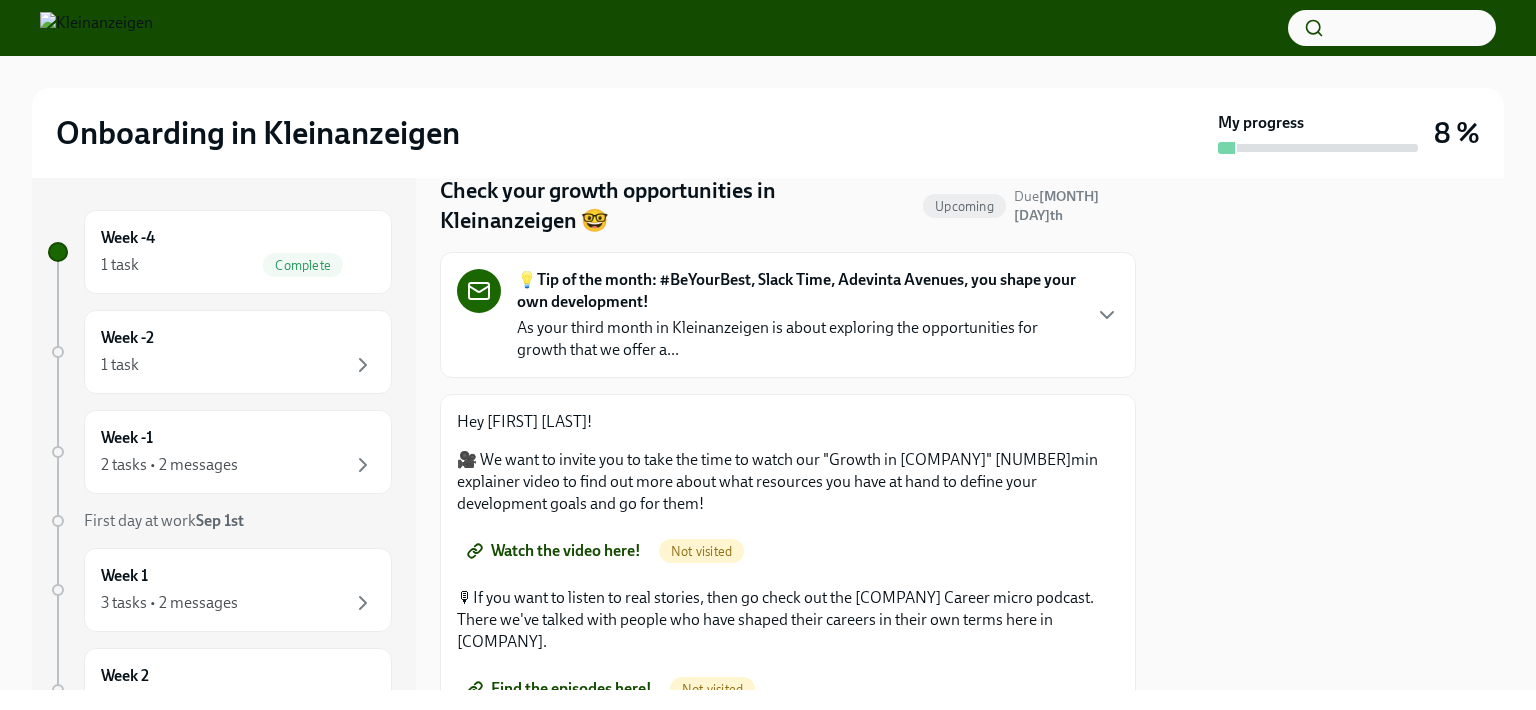 scroll, scrollTop: 173, scrollLeft: 0, axis: vertical 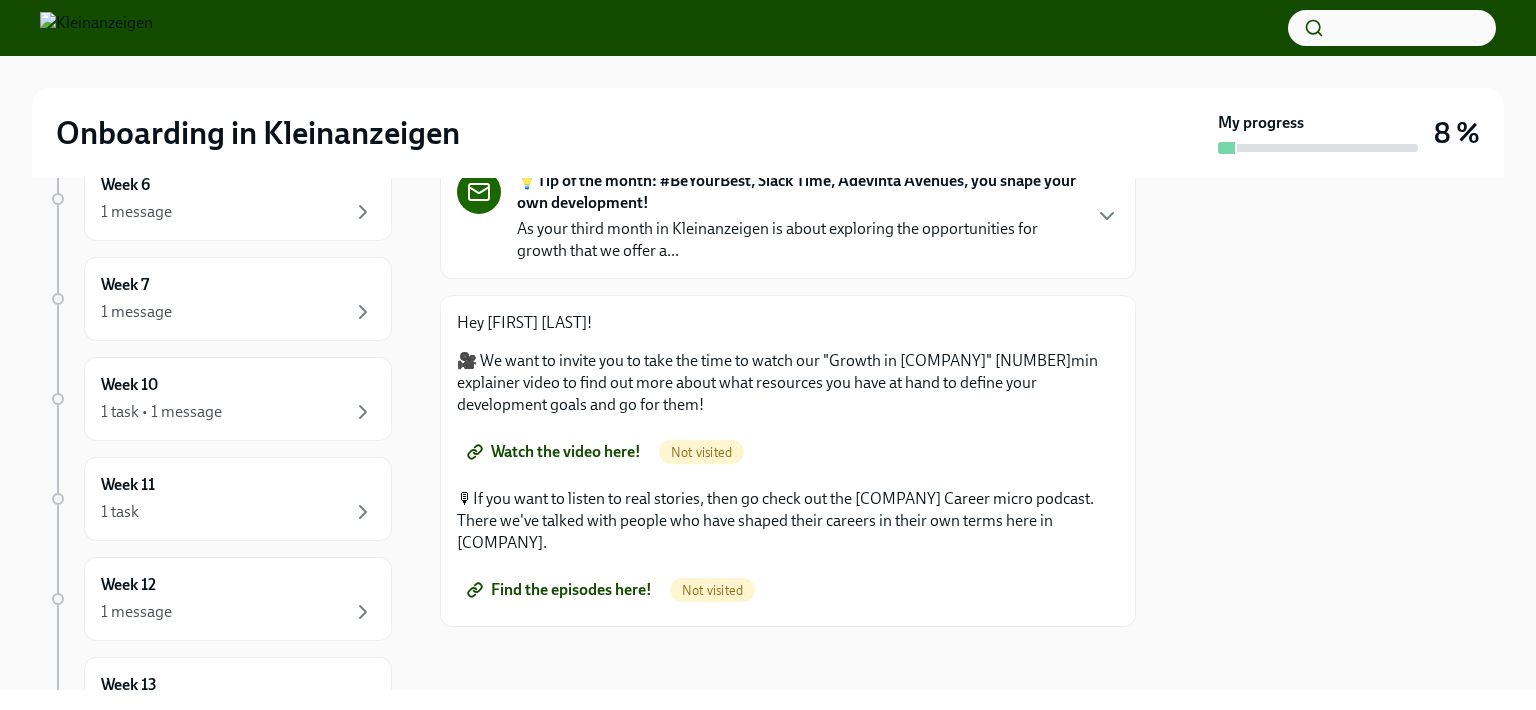 click on "Week 11 1 task" at bounding box center (238, 499) 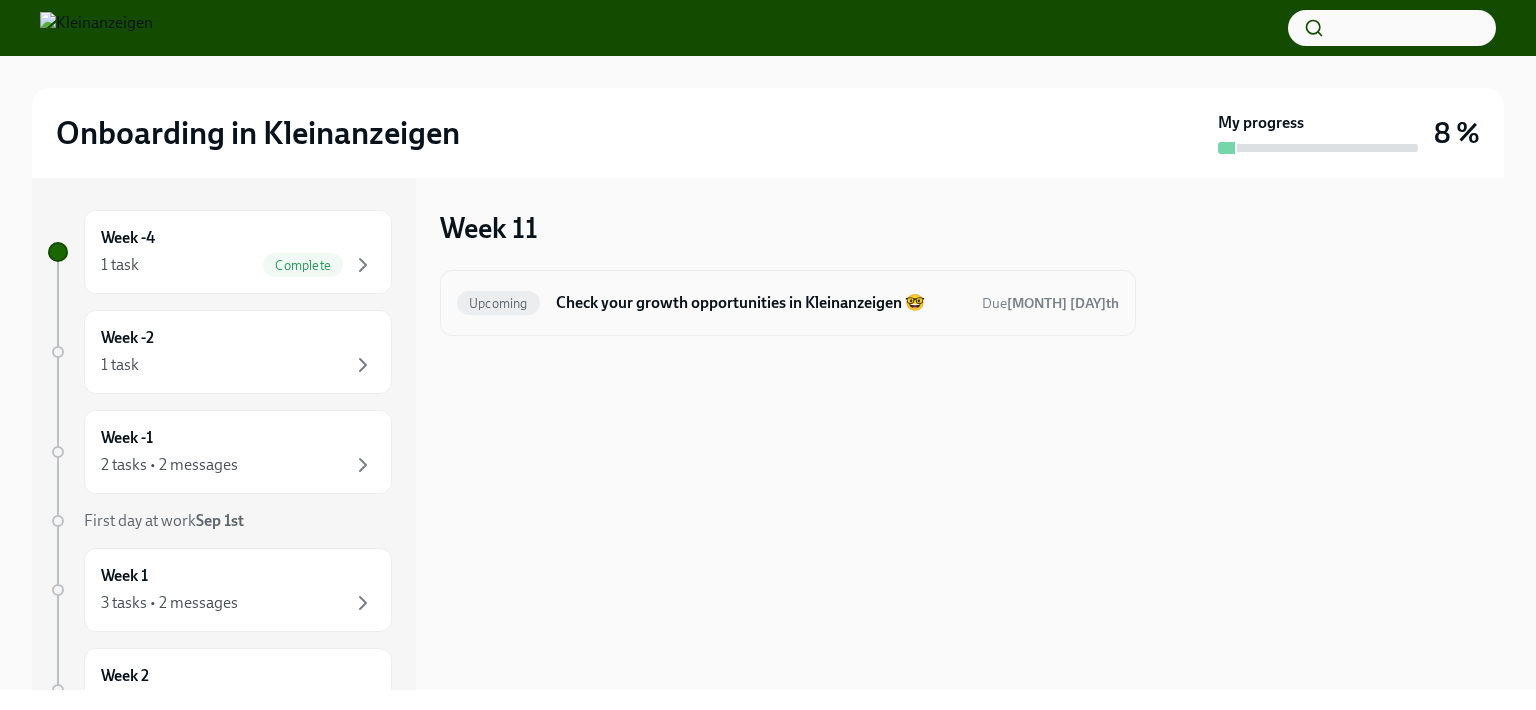click on "Check your growth opportunities in Kleinanzeigen 🤓" at bounding box center [761, 303] 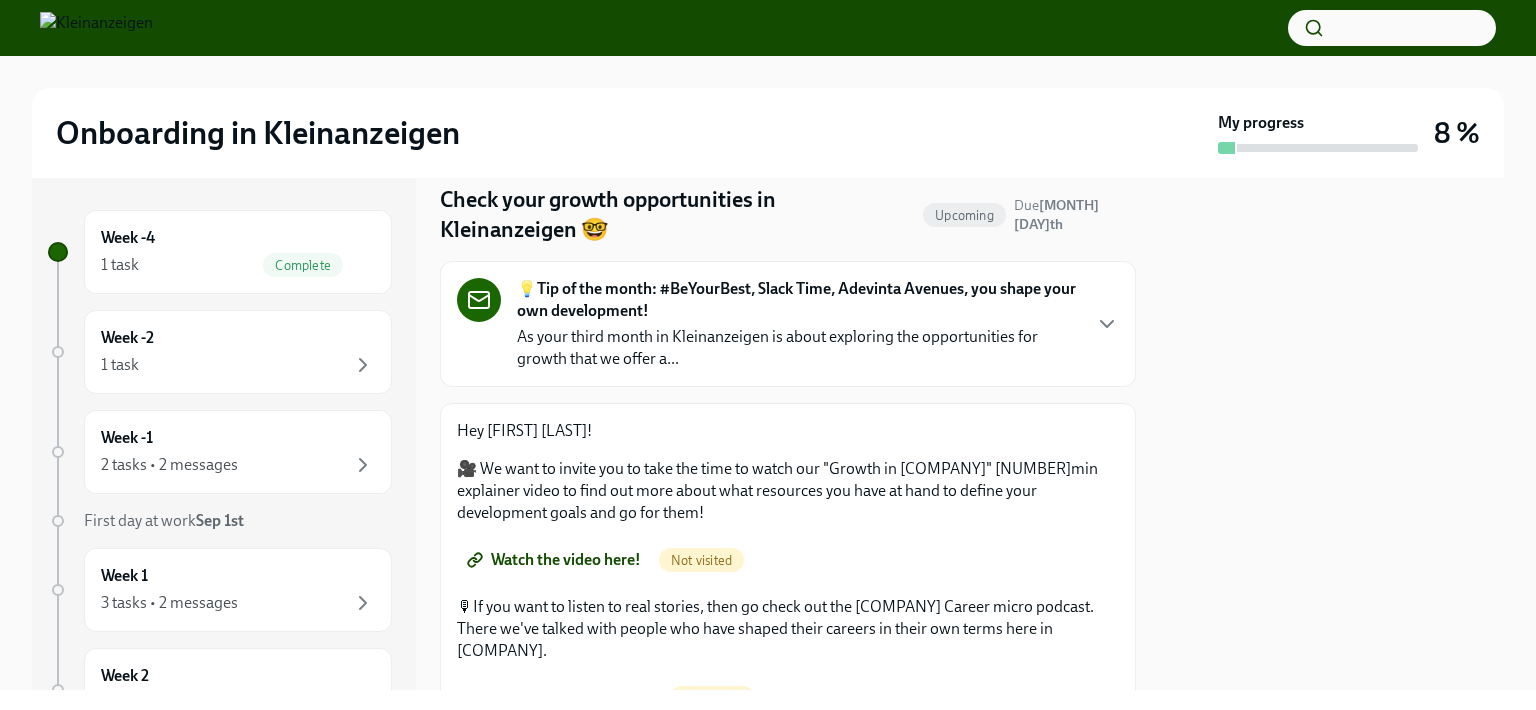 scroll, scrollTop: 173, scrollLeft: 0, axis: vertical 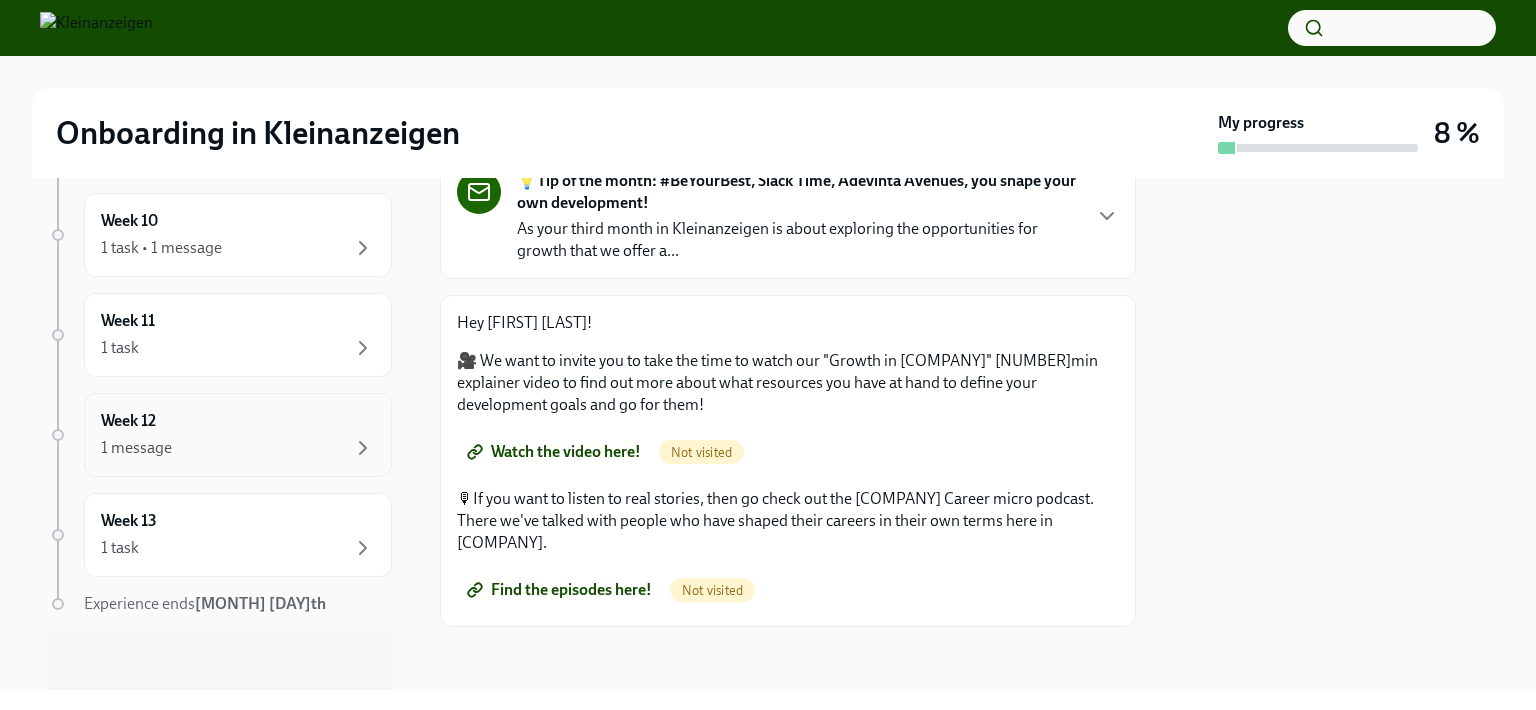 click on "1 message" at bounding box center (238, 448) 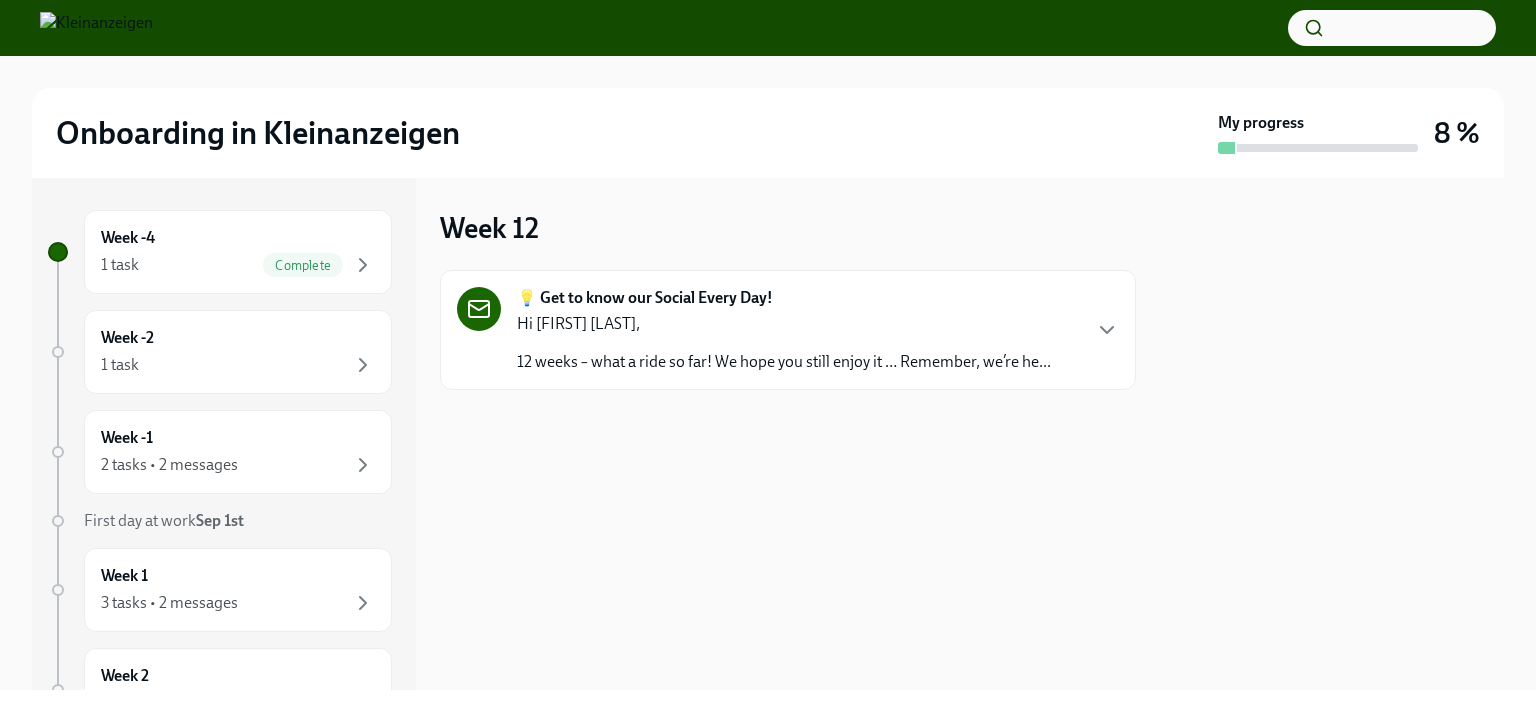 click on "12 weeks – what a ride so far! We hope you still enjoy it … Remember, we’re he..." at bounding box center (784, 362) 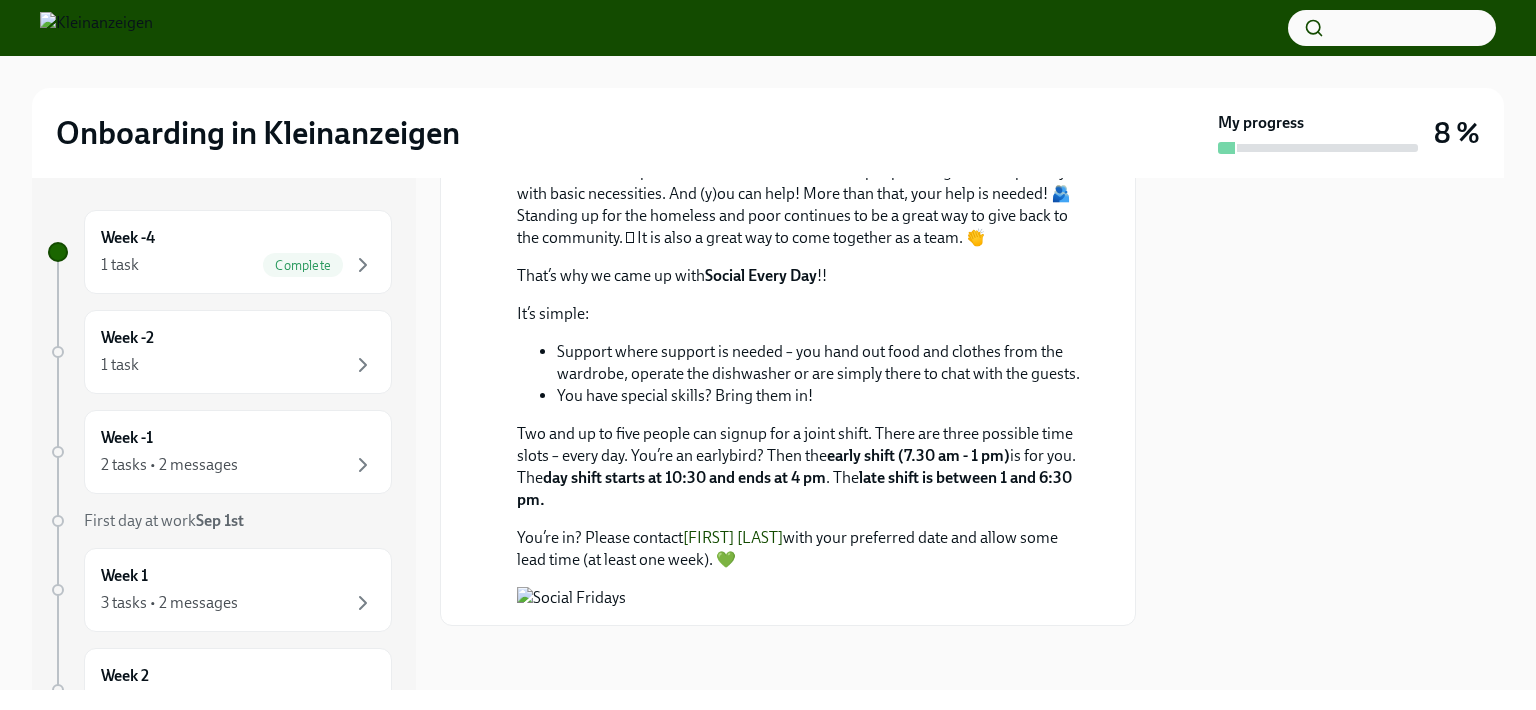 scroll, scrollTop: 726, scrollLeft: 0, axis: vertical 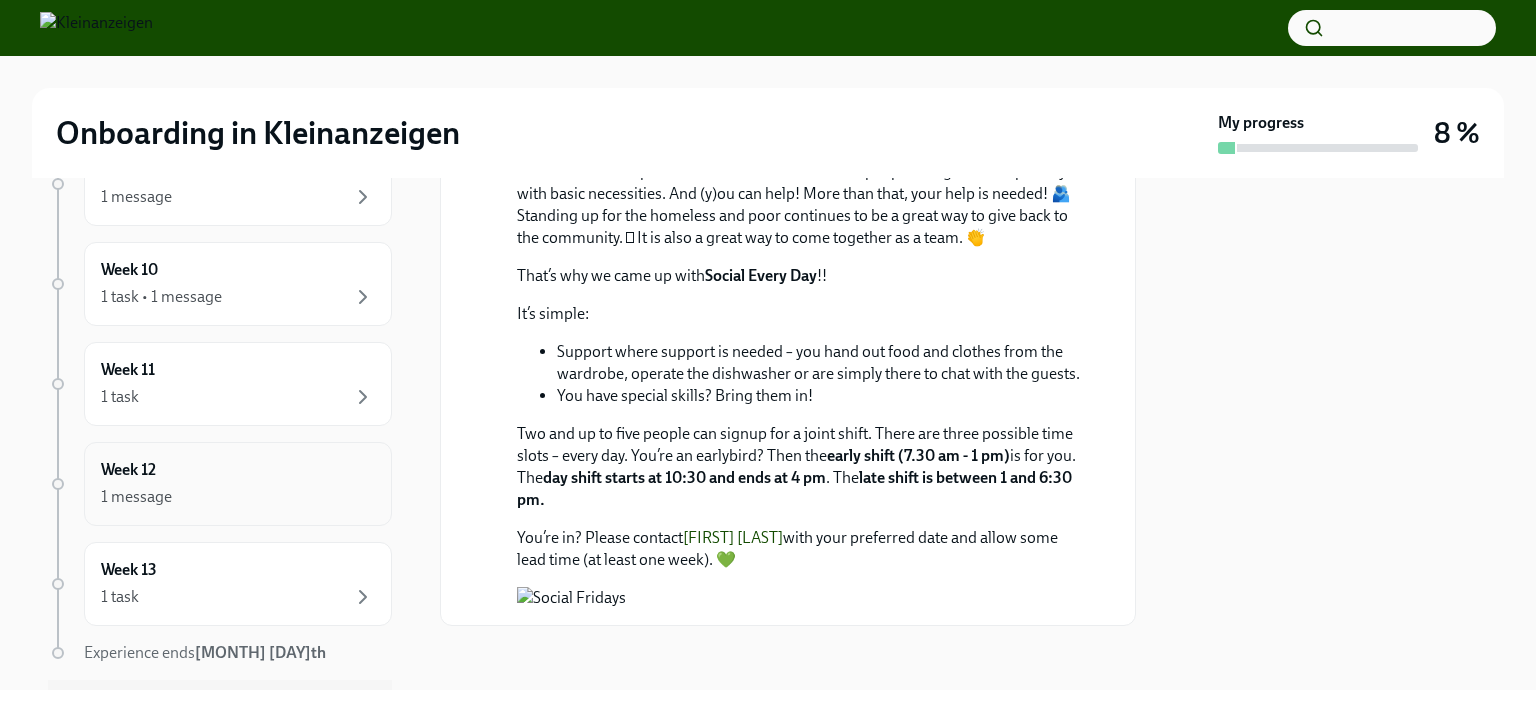 click on "1 message" at bounding box center [238, 497] 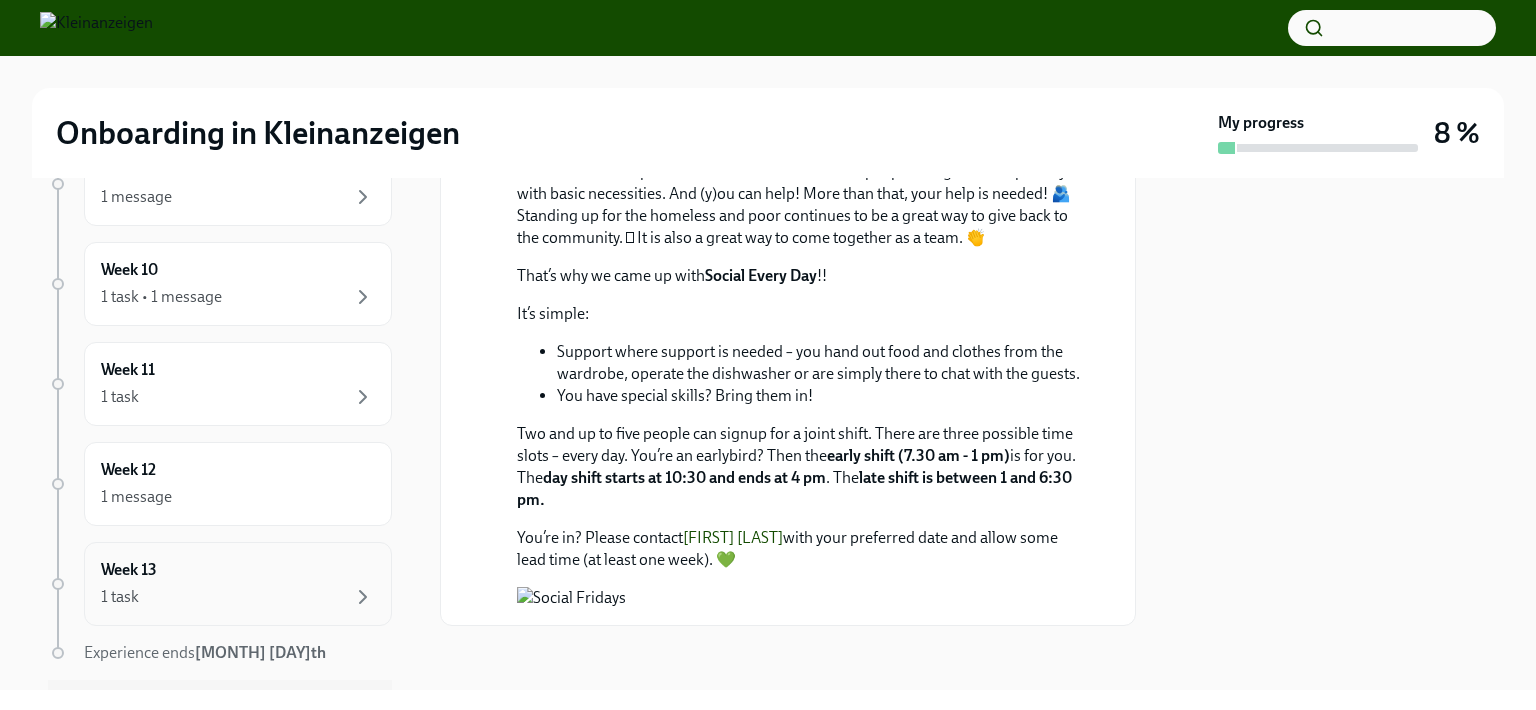 click on "1 task" at bounding box center (238, 597) 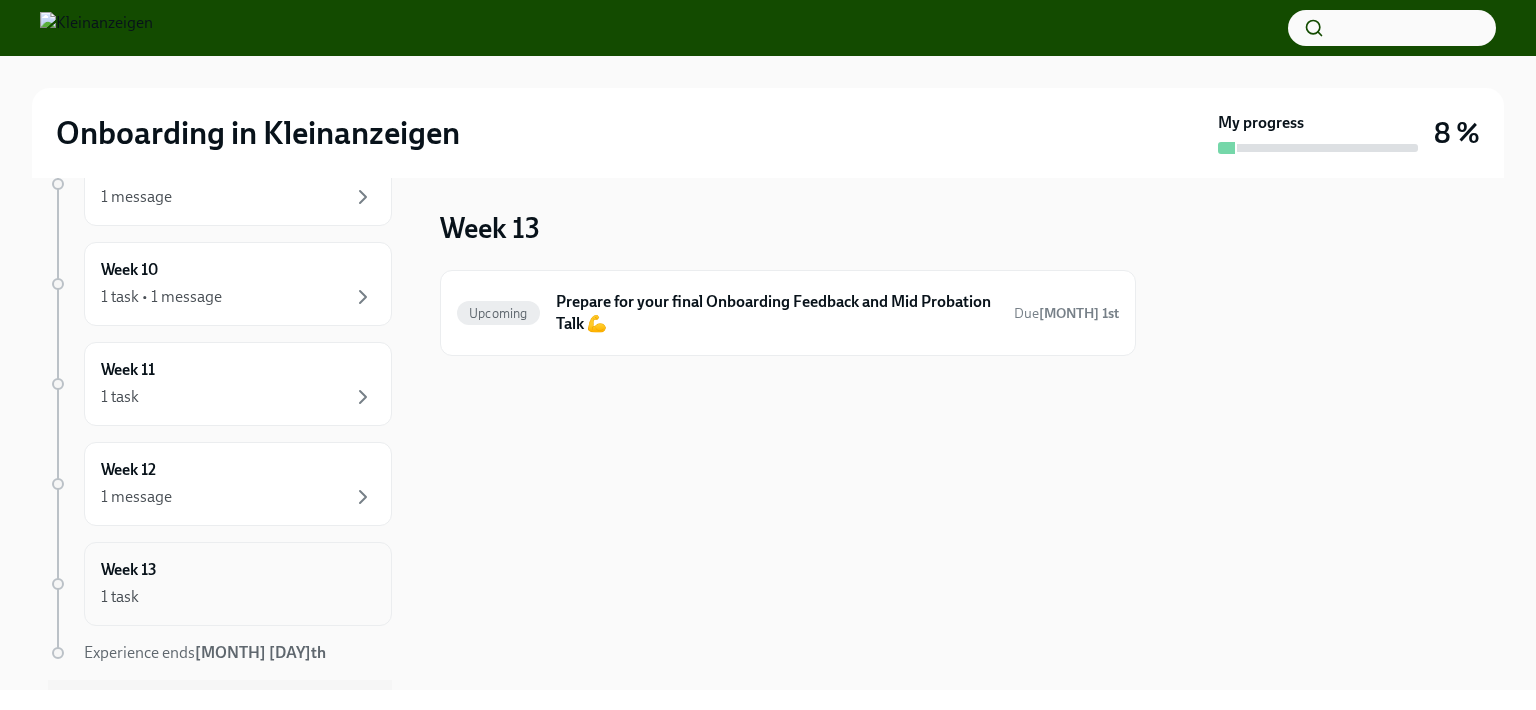 scroll, scrollTop: 0, scrollLeft: 0, axis: both 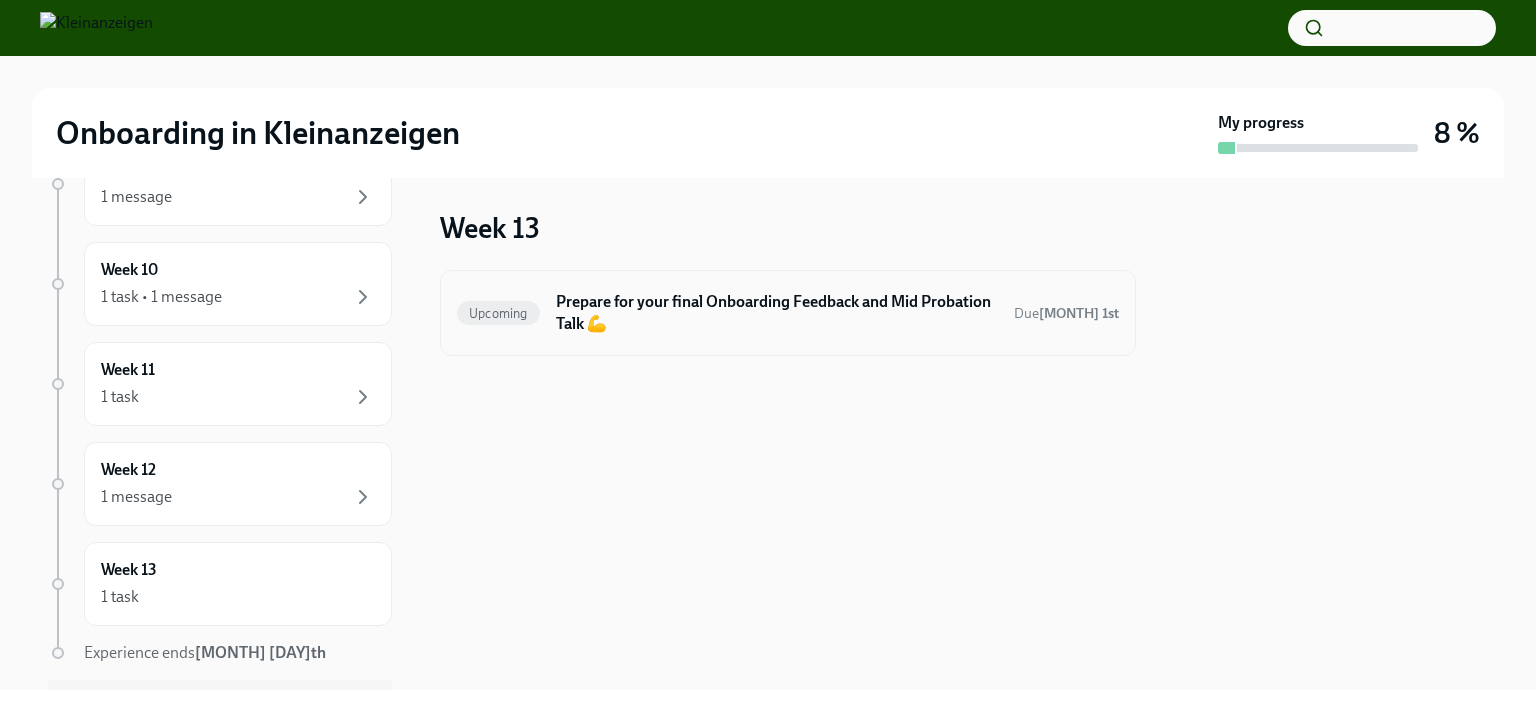click on "Prepare for your final Onboarding Feedback and Mid Probation Talk 💪" at bounding box center (777, 313) 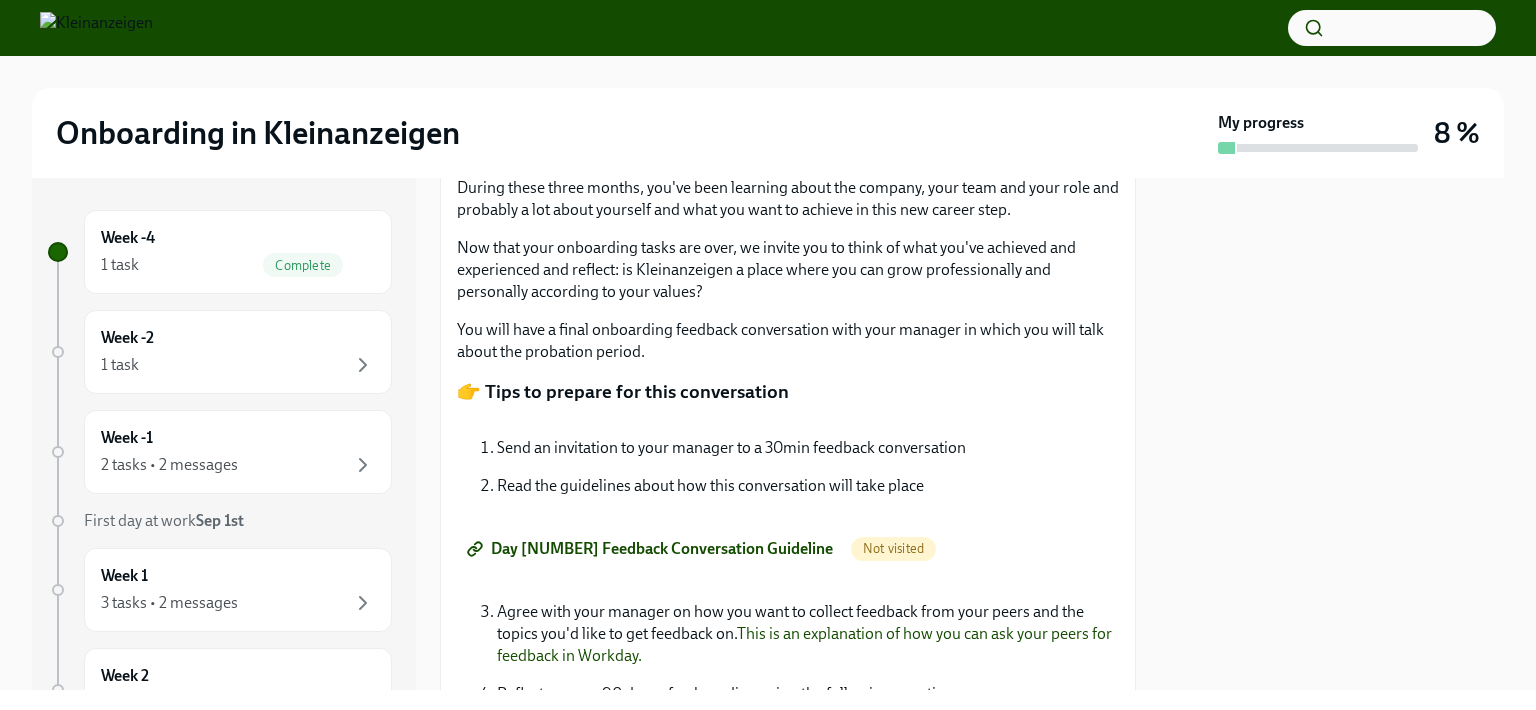 scroll, scrollTop: 345, scrollLeft: 0, axis: vertical 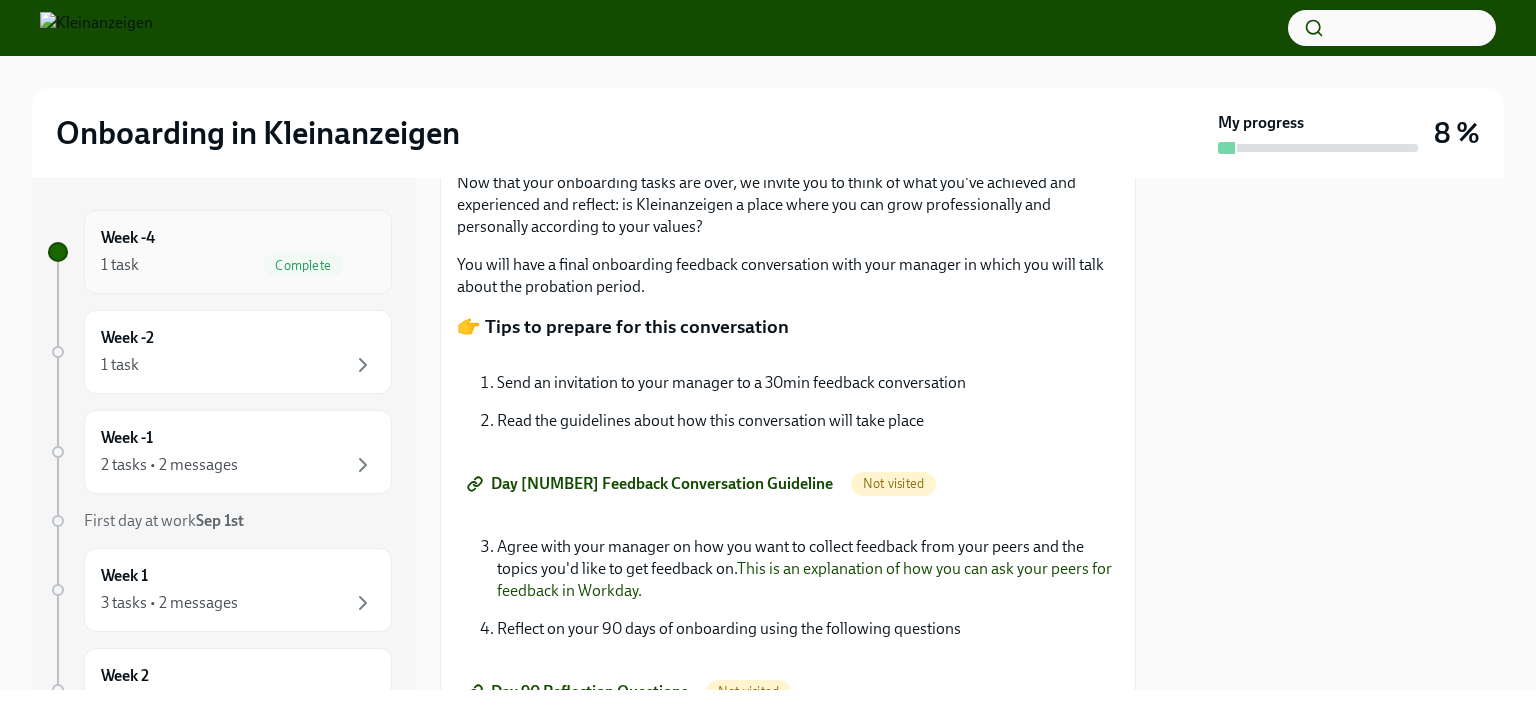 click on "Week -4 1 task Complete" at bounding box center [238, 252] 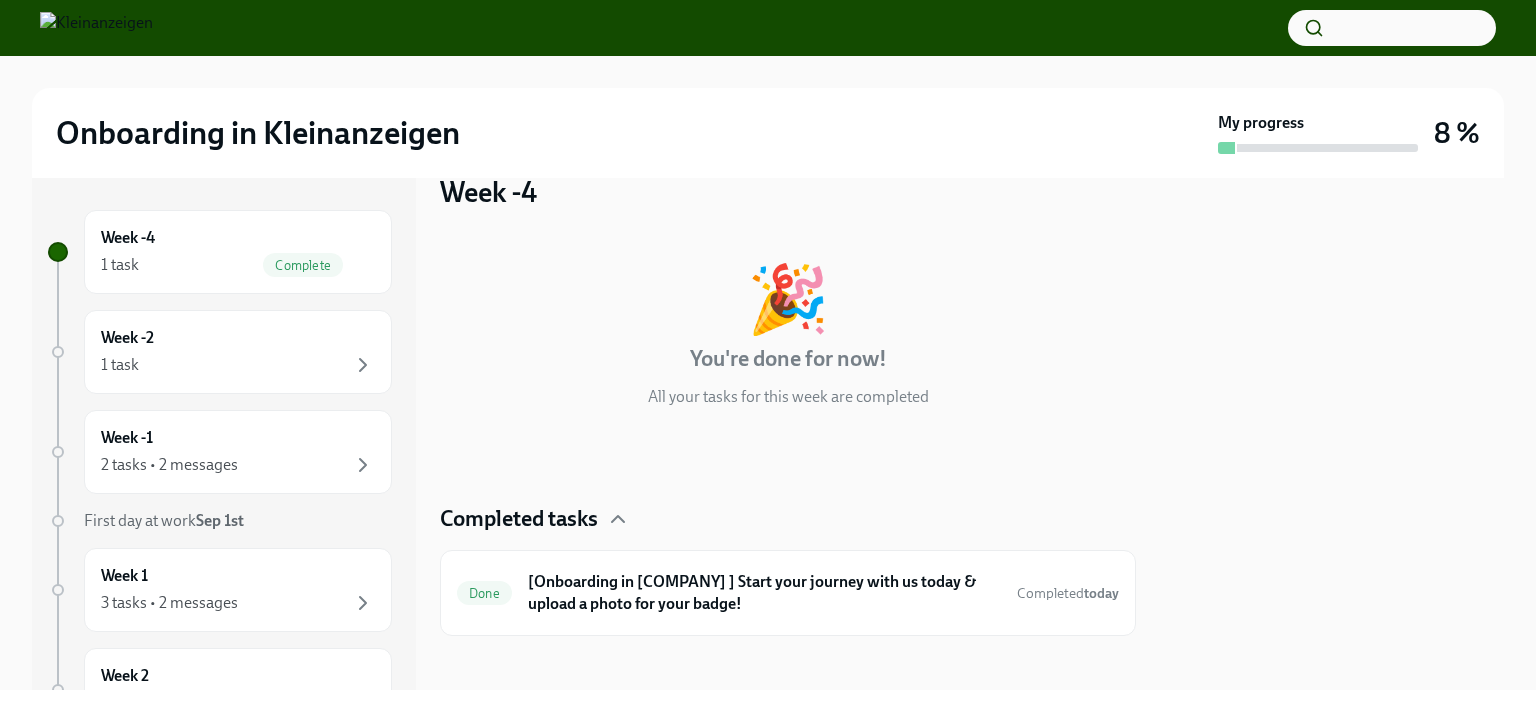 scroll, scrollTop: 45, scrollLeft: 0, axis: vertical 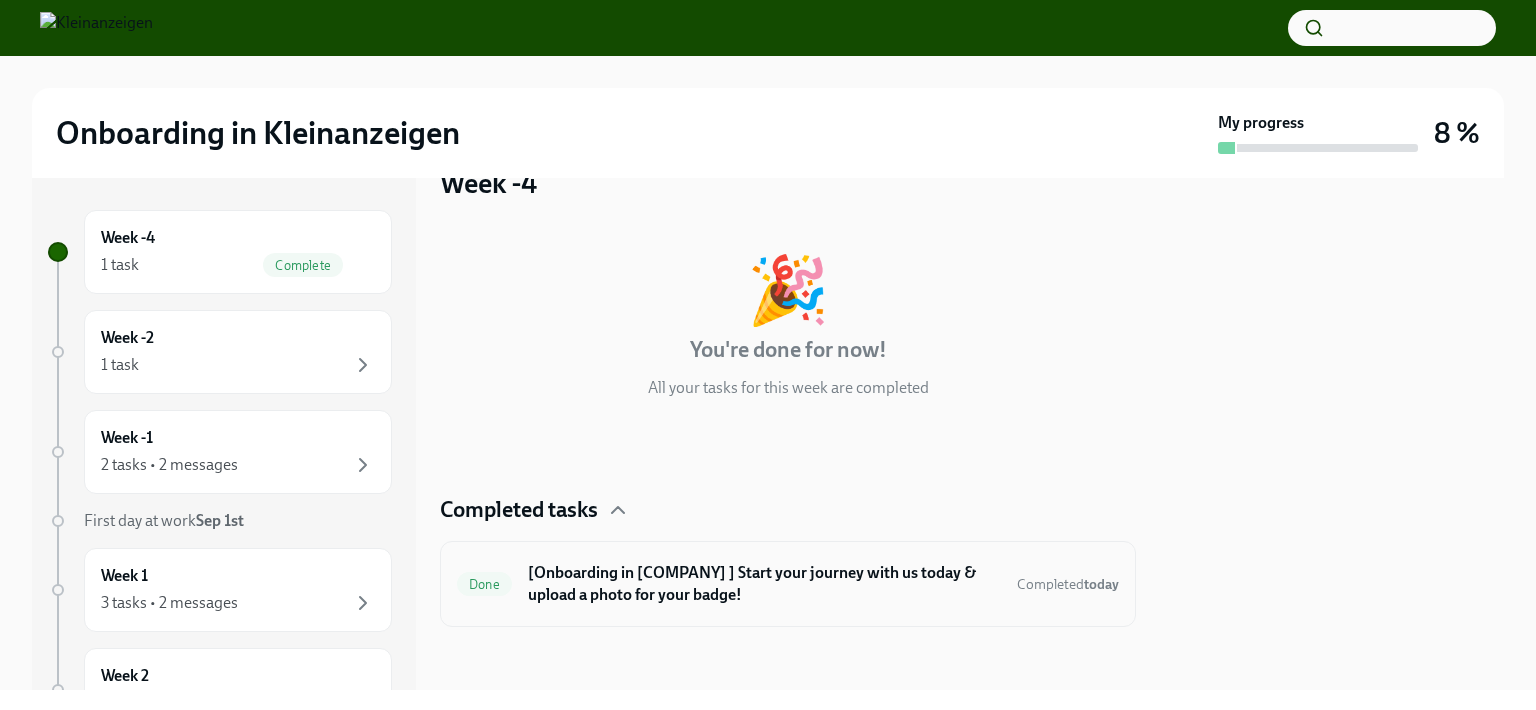 click on "Done [Onboarding in [COMPANY] ] Start your journey with us today & upload a photo for your badge! Completed today" at bounding box center [788, 584] 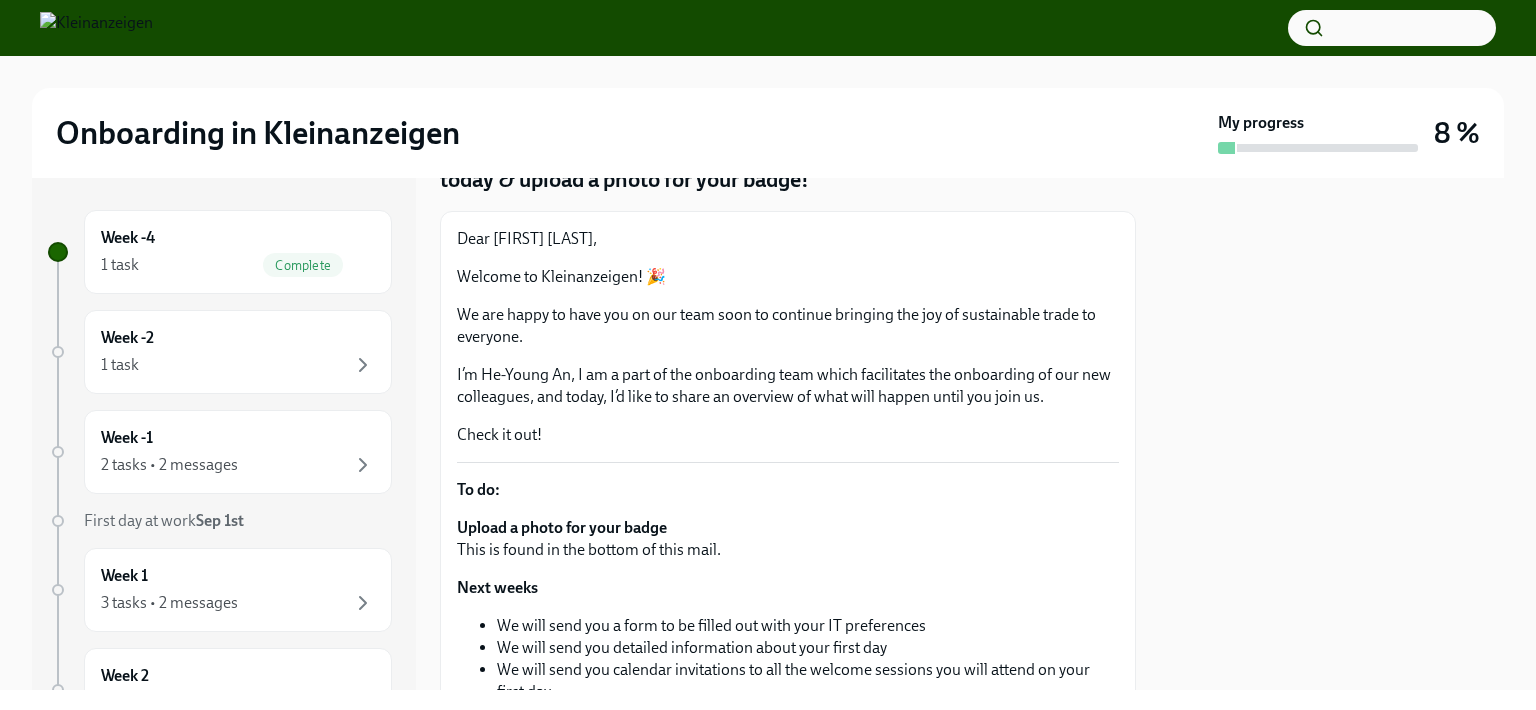 scroll, scrollTop: 0, scrollLeft: 0, axis: both 